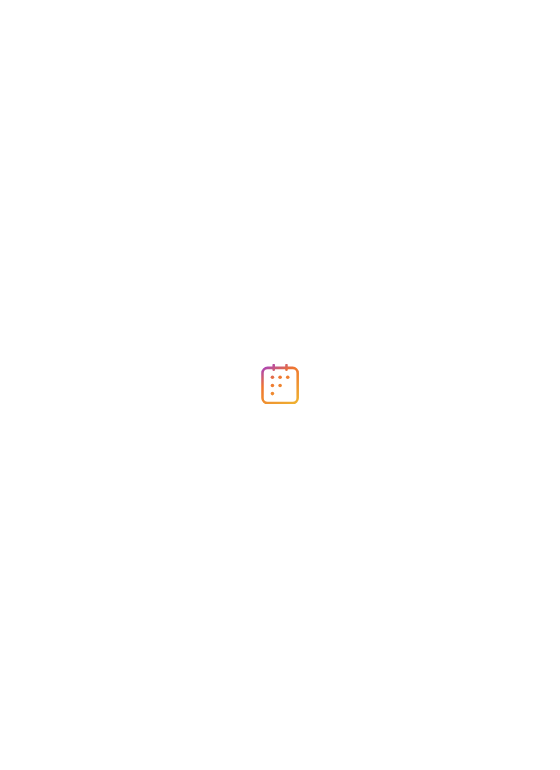 scroll, scrollTop: 0, scrollLeft: 0, axis: both 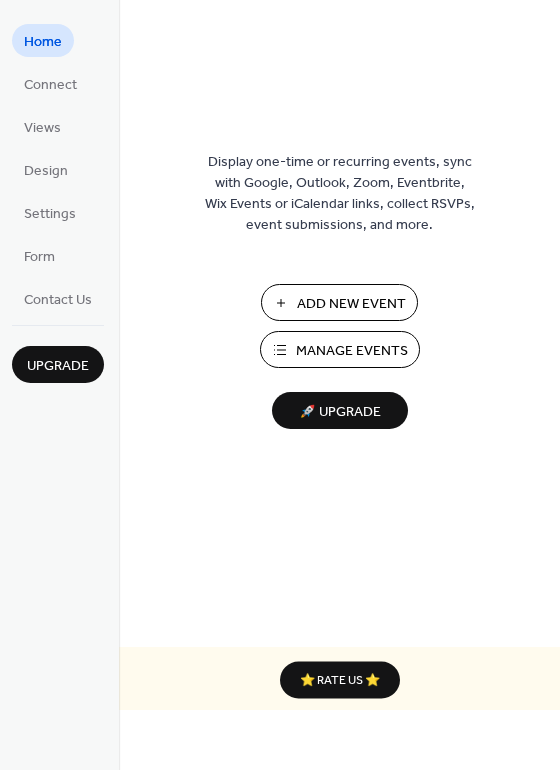 click on "Manage Events" at bounding box center (352, 351) 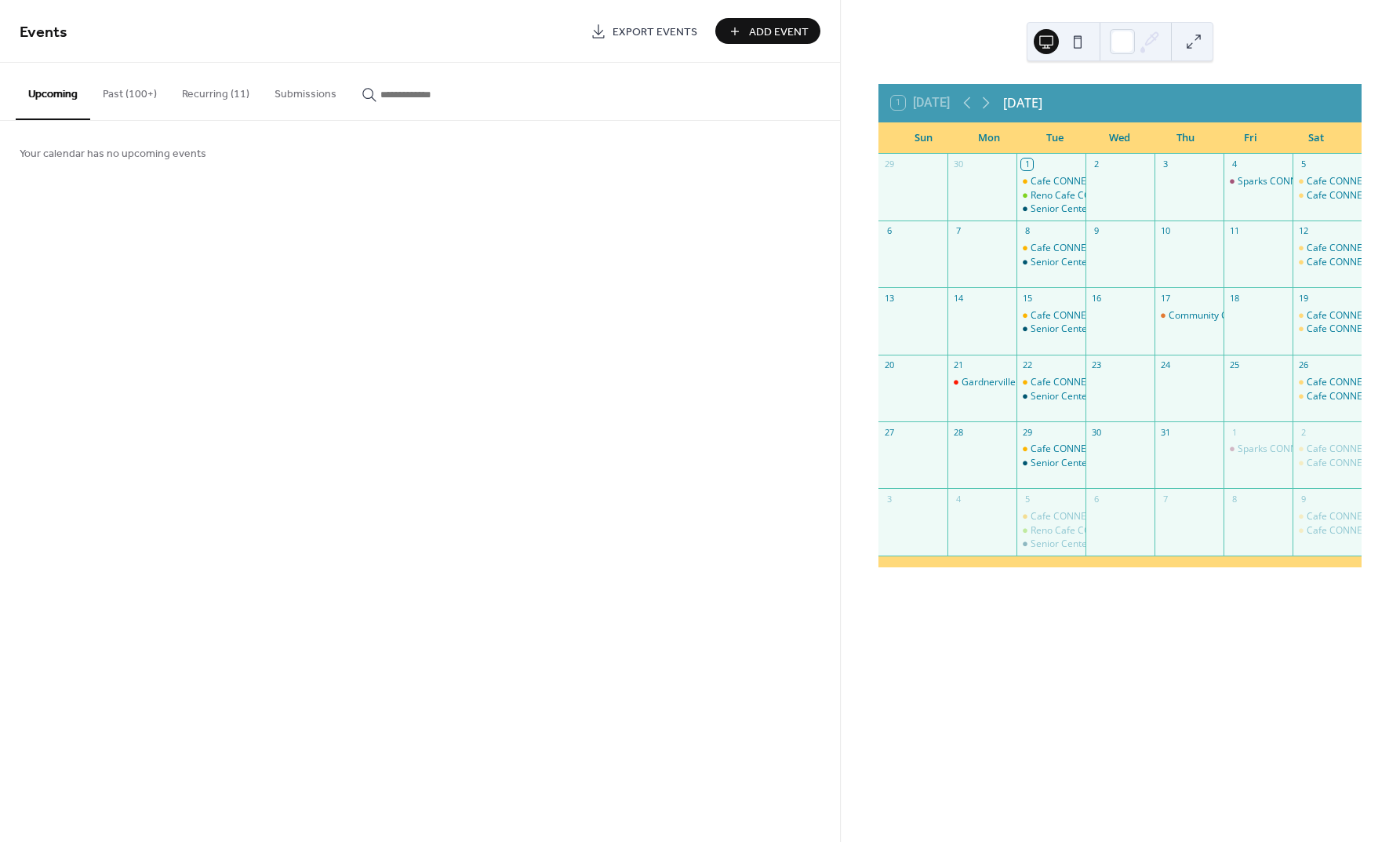 scroll, scrollTop: 0, scrollLeft: 0, axis: both 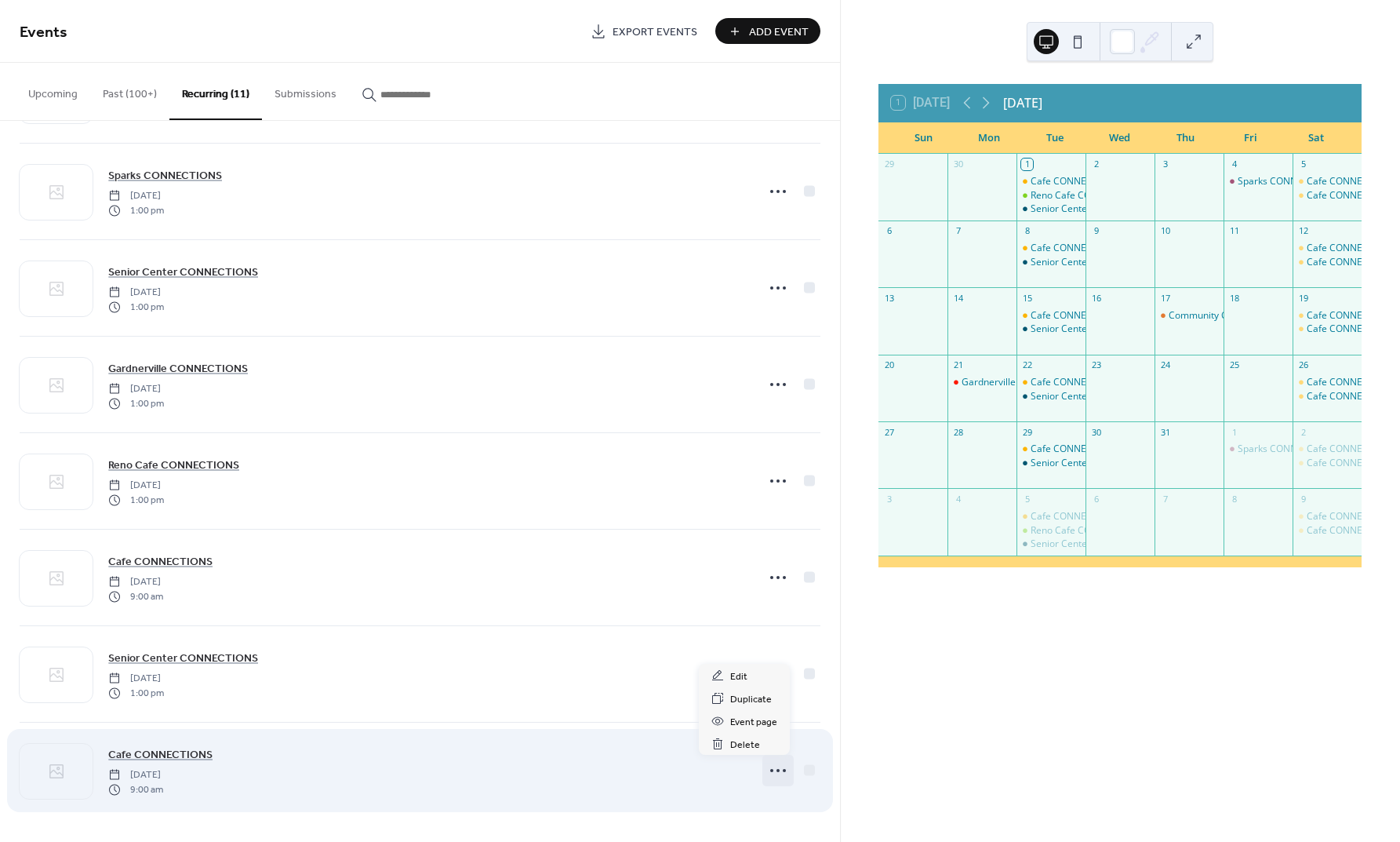 click 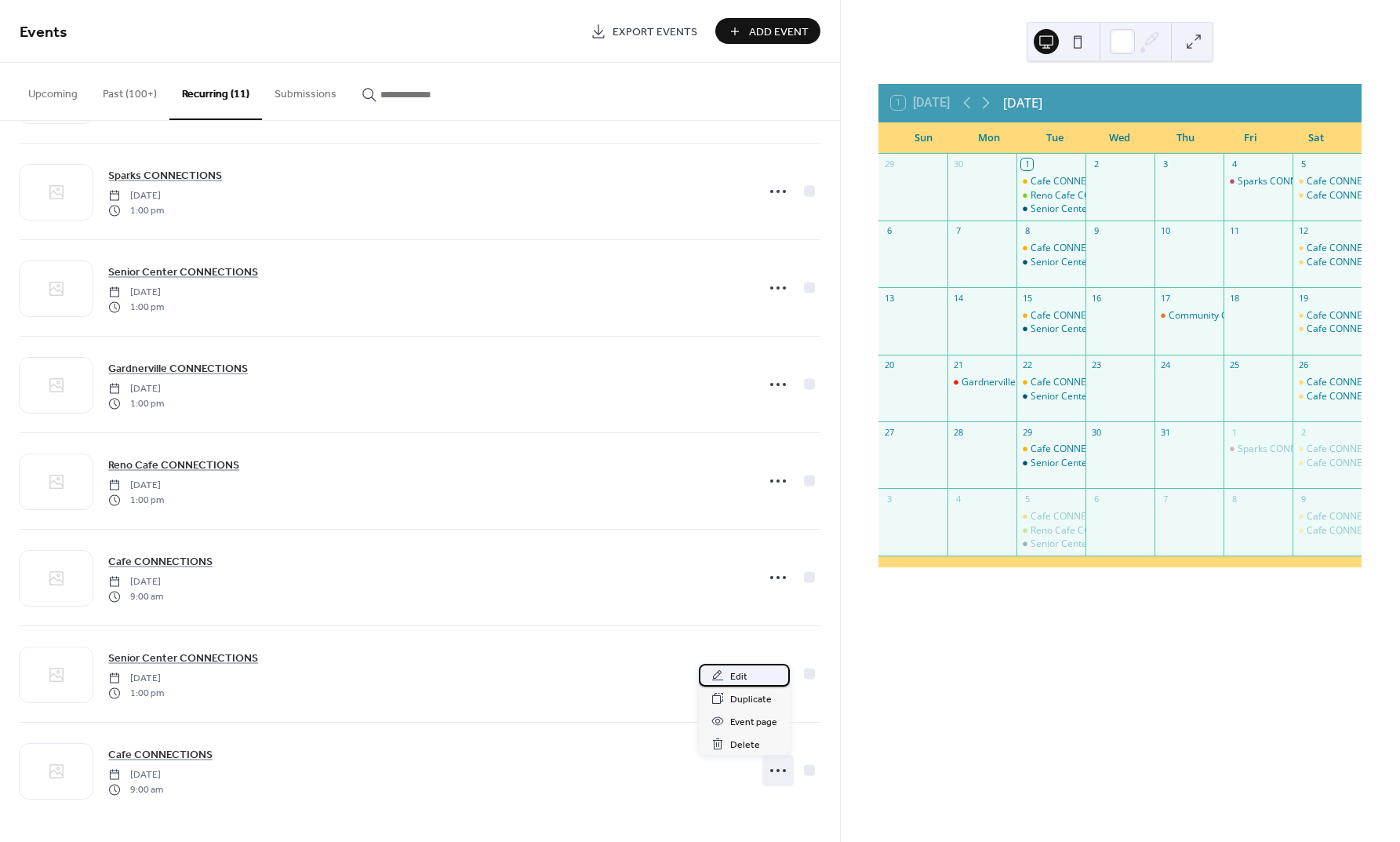 click on "Edit" at bounding box center [744, 675] 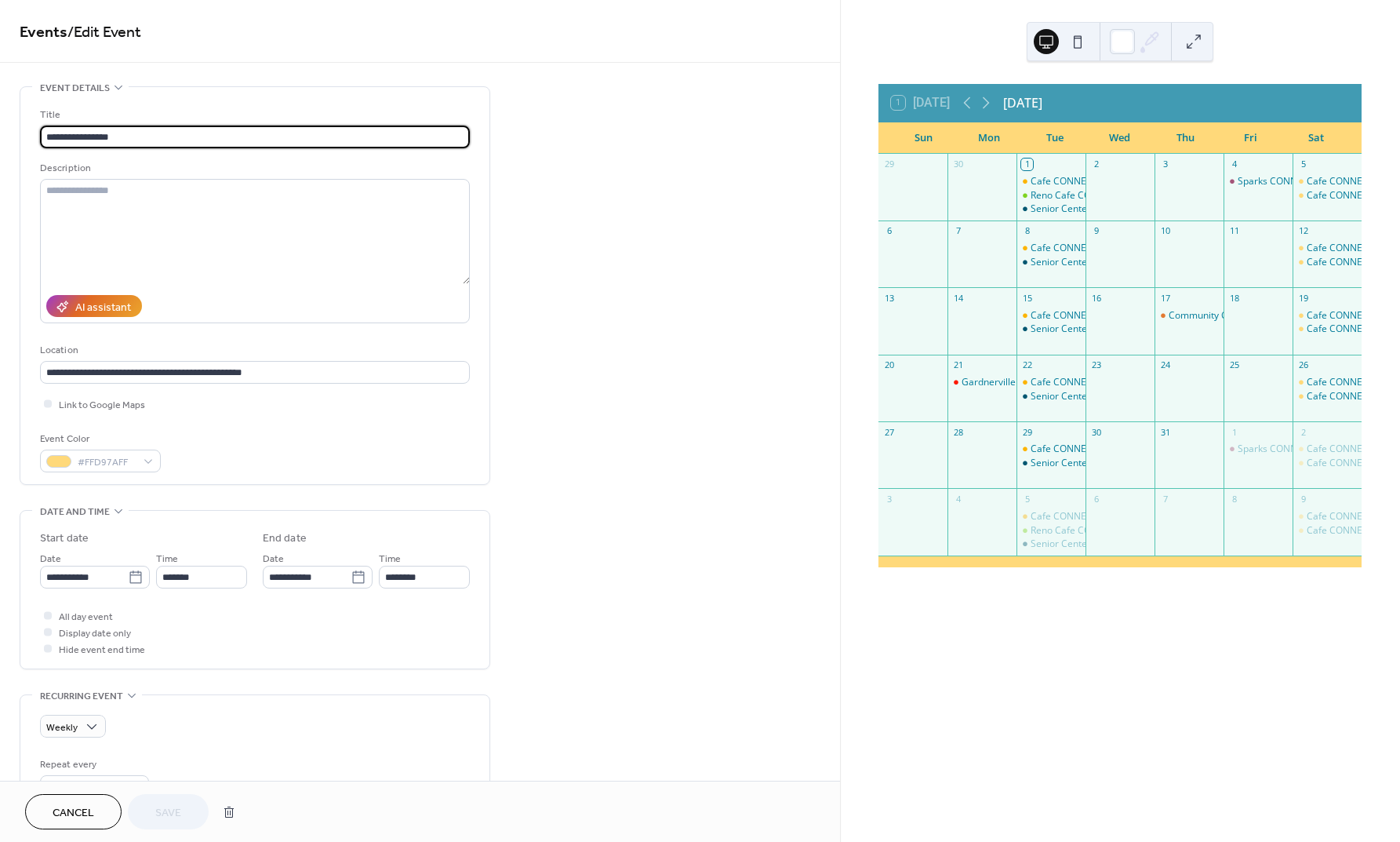 click on "Cancel" at bounding box center (73, 813) 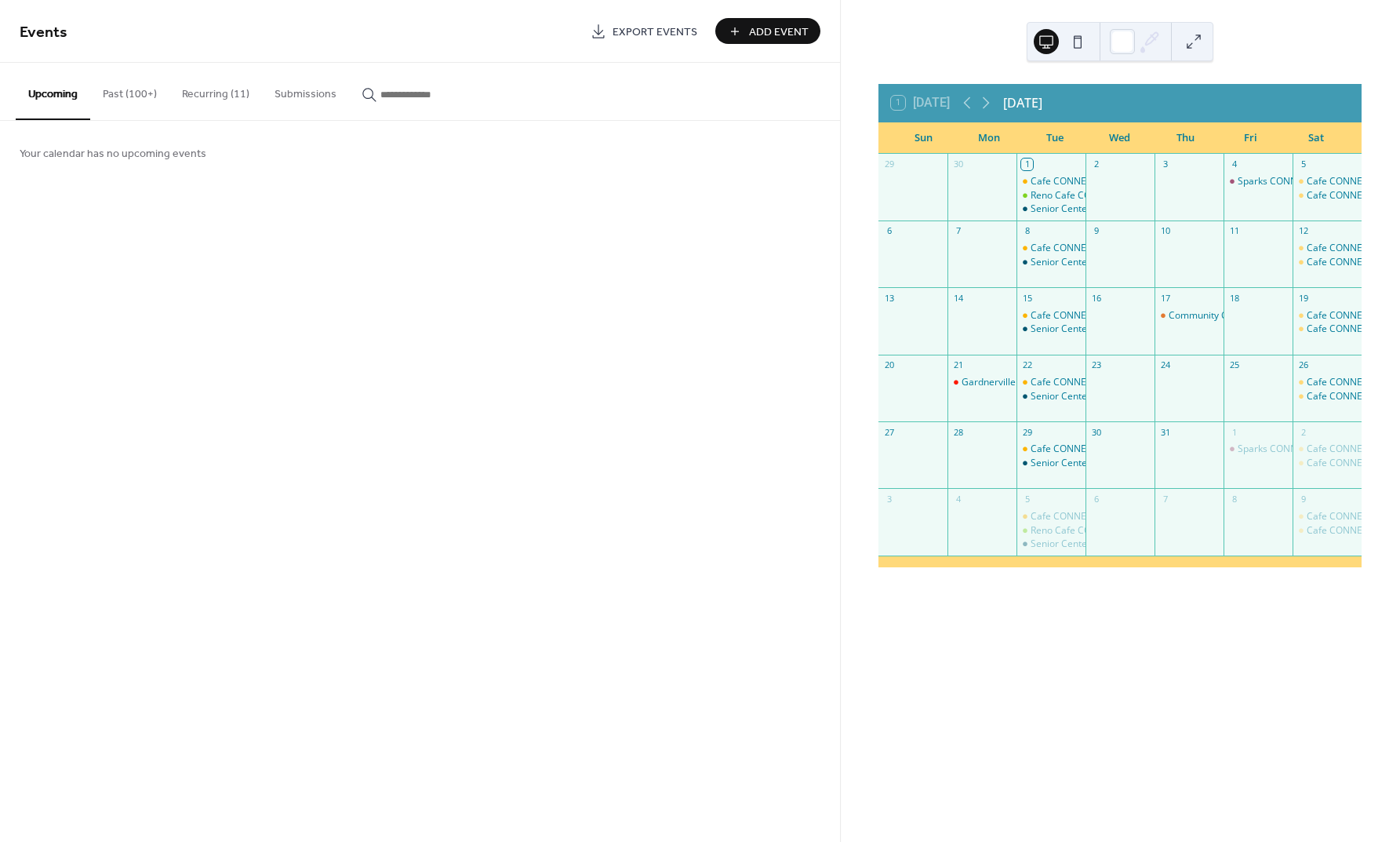 click on "Recurring  (11)" at bounding box center [216, 90] 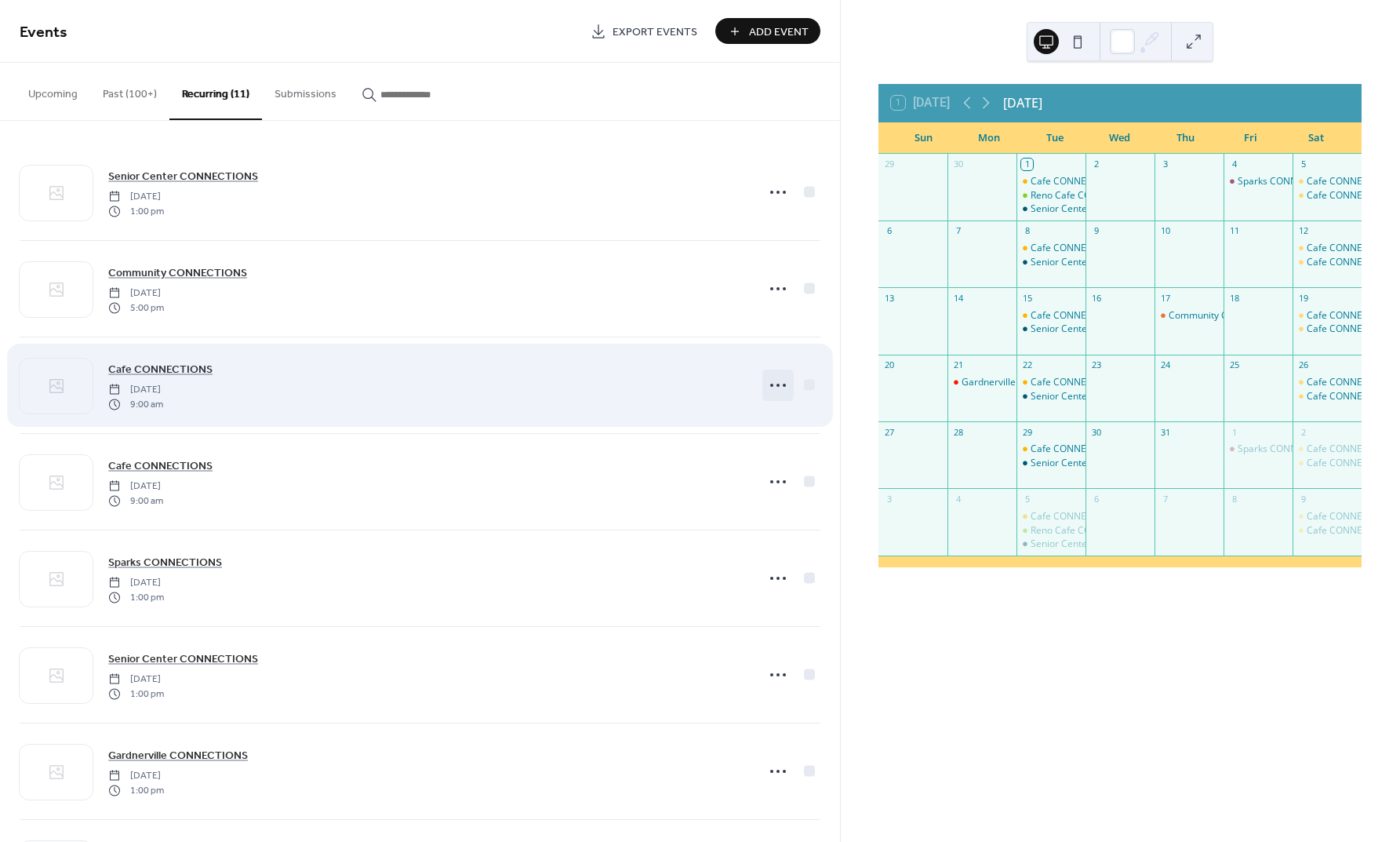 click 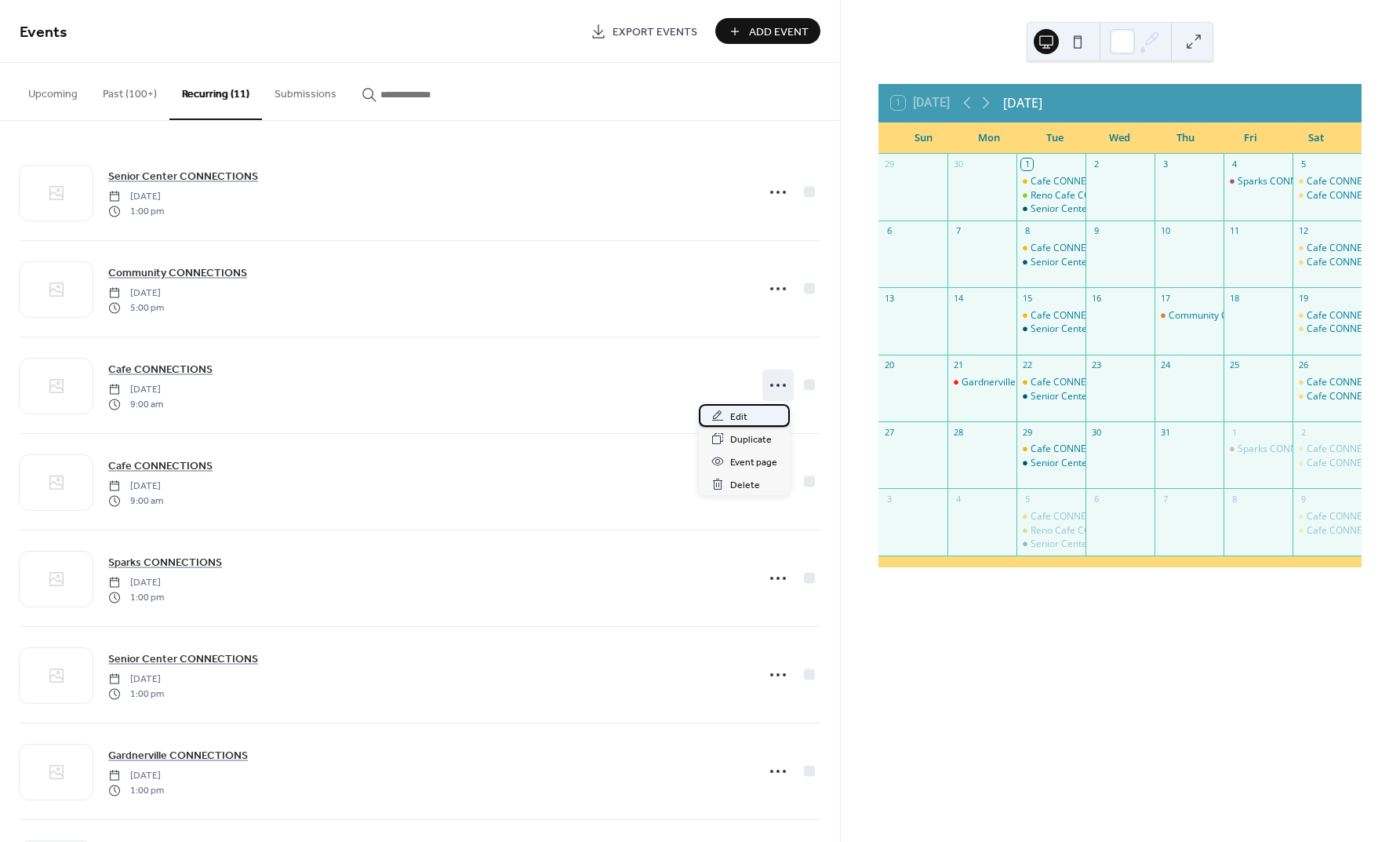 click on "Edit" at bounding box center (744, 415) 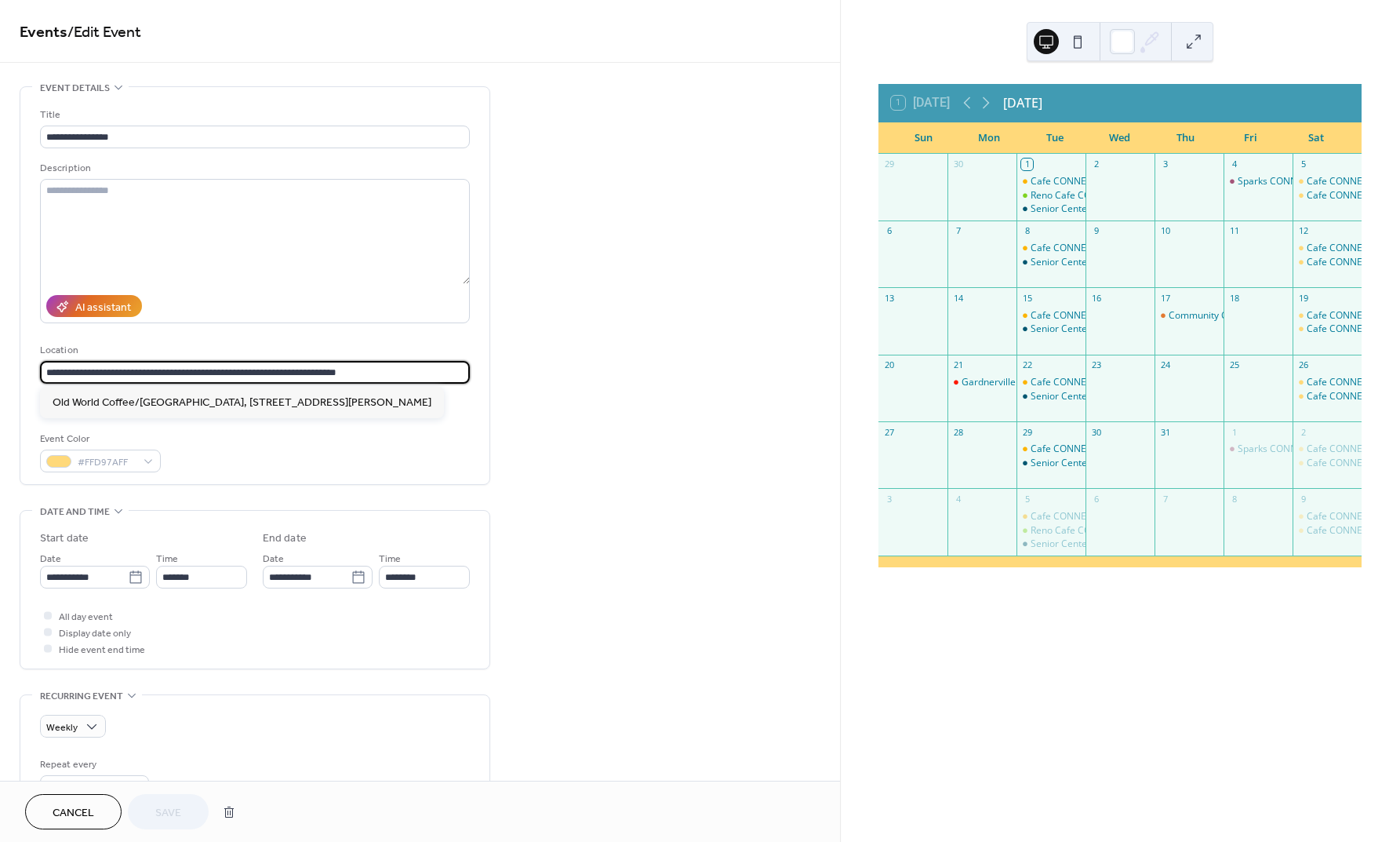 scroll, scrollTop: 0, scrollLeft: 0, axis: both 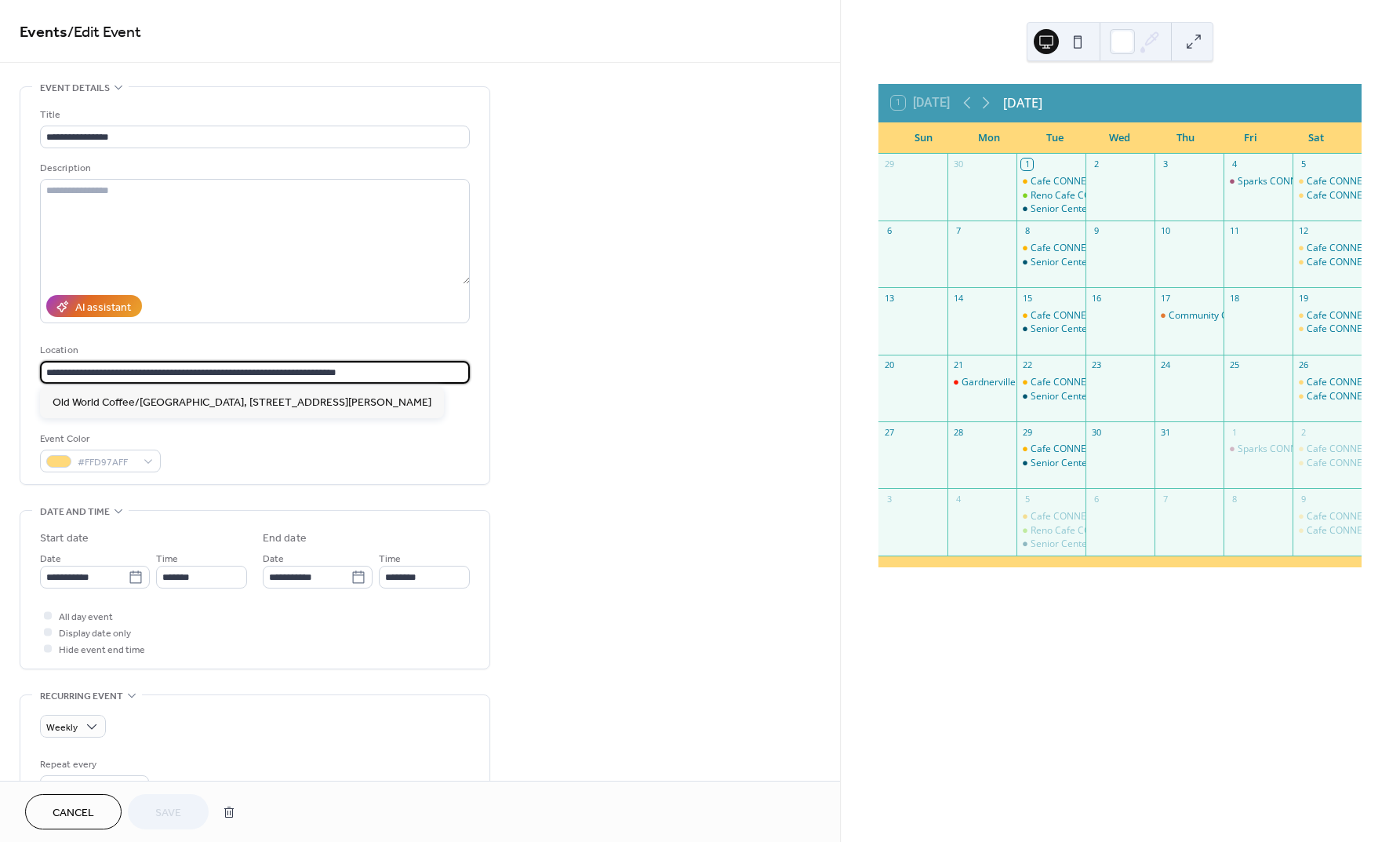 click on "**********" at bounding box center [255, 372] 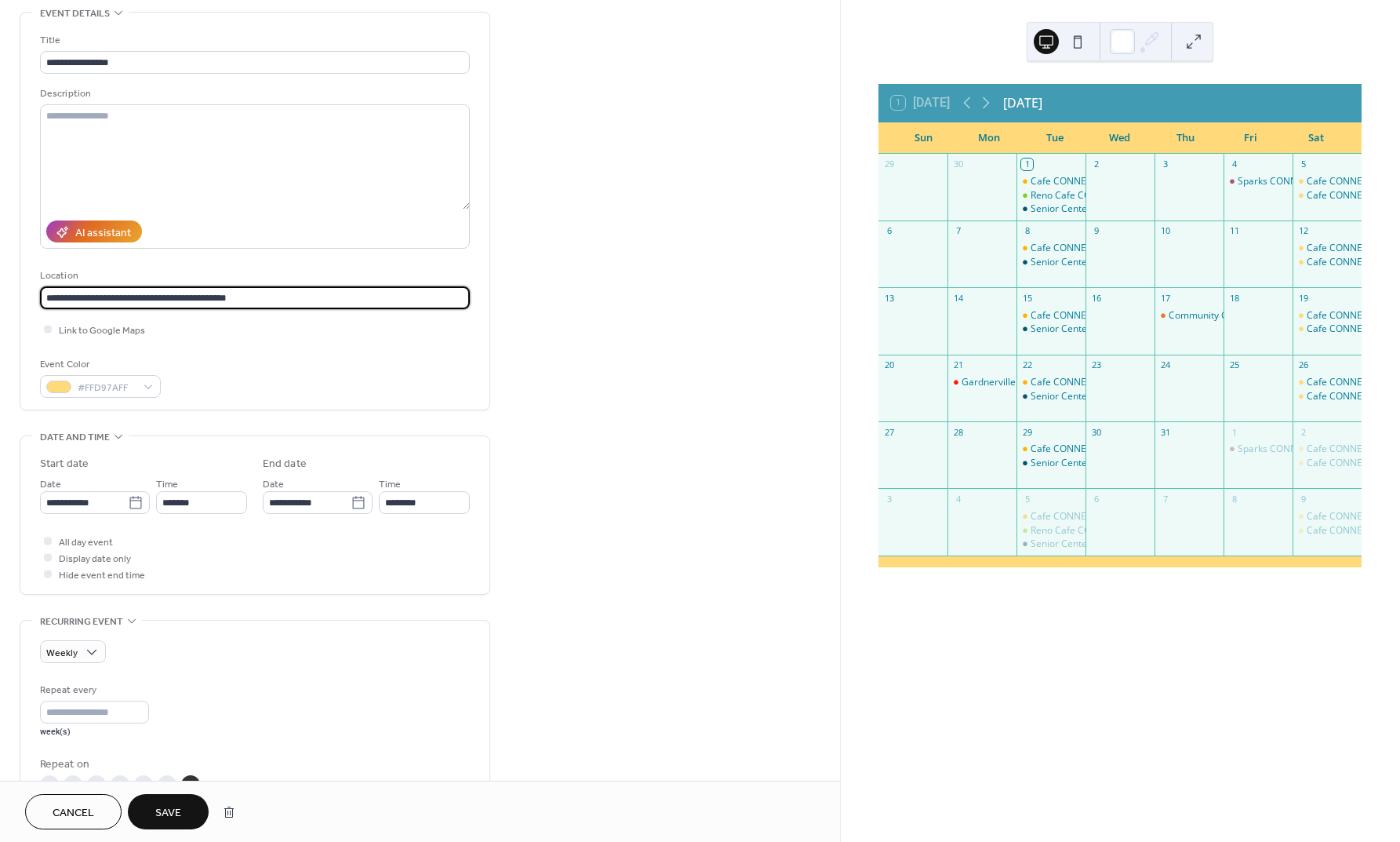 scroll, scrollTop: 78, scrollLeft: 0, axis: vertical 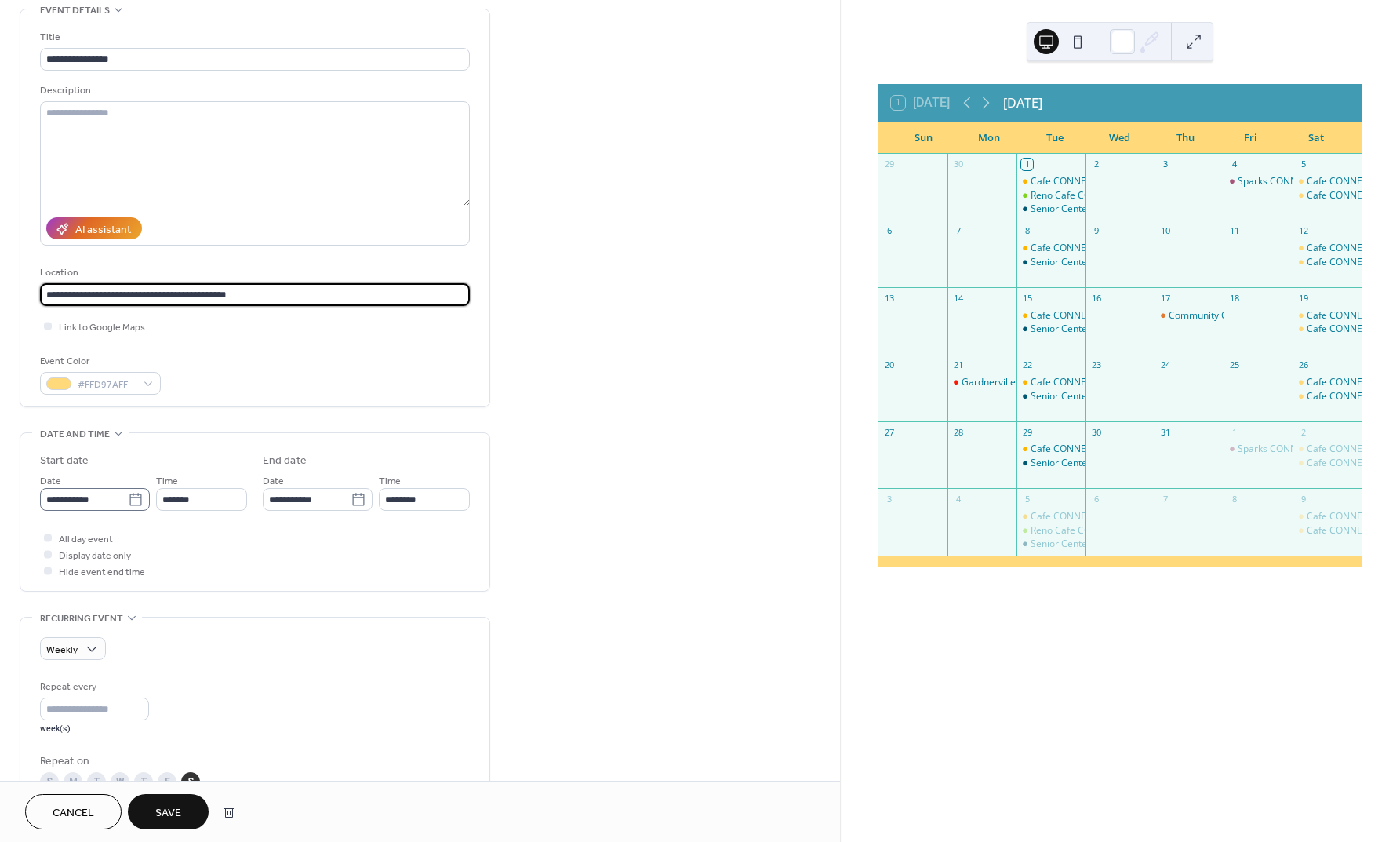 type on "**********" 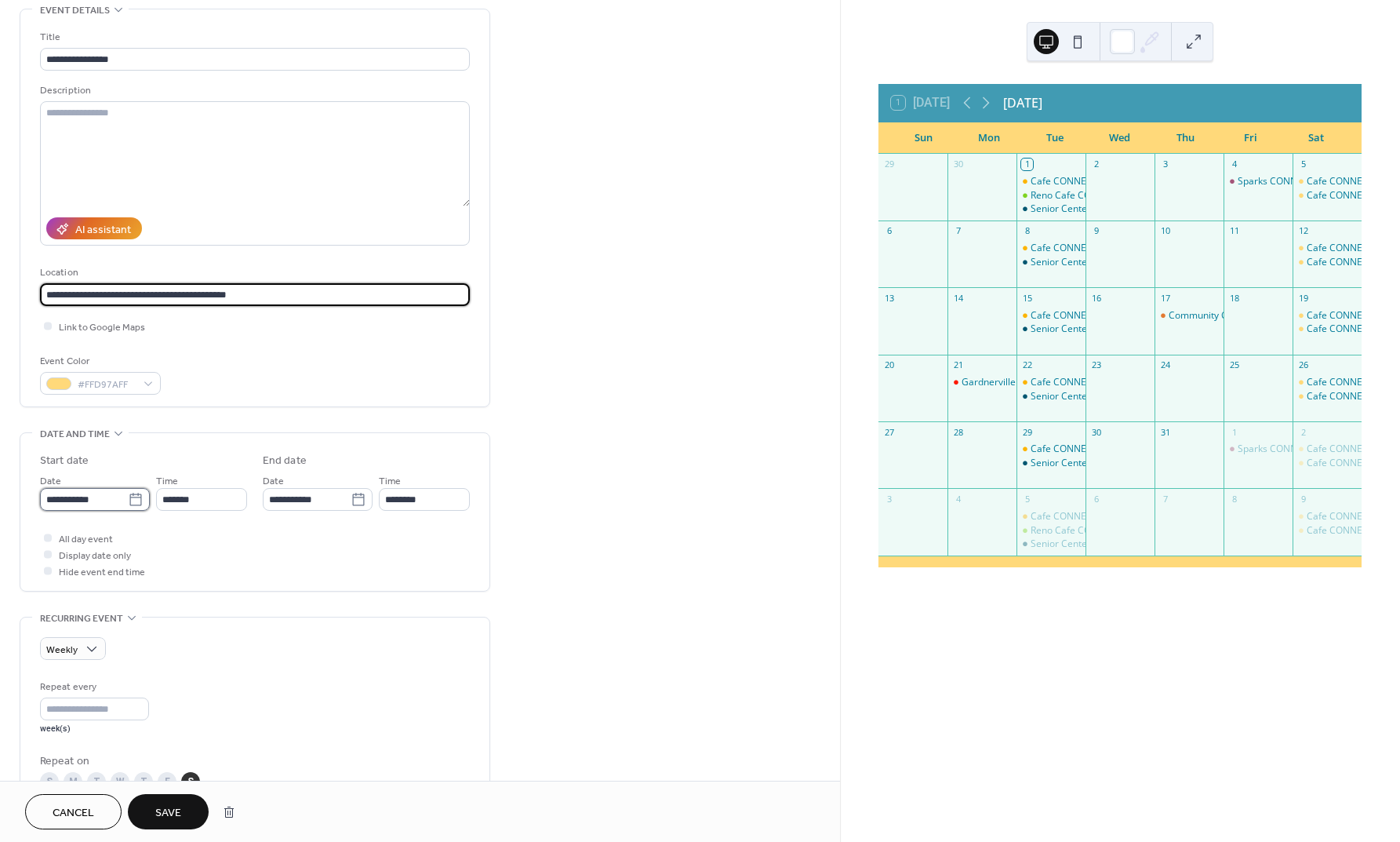 click on "**********" at bounding box center (84, 499) 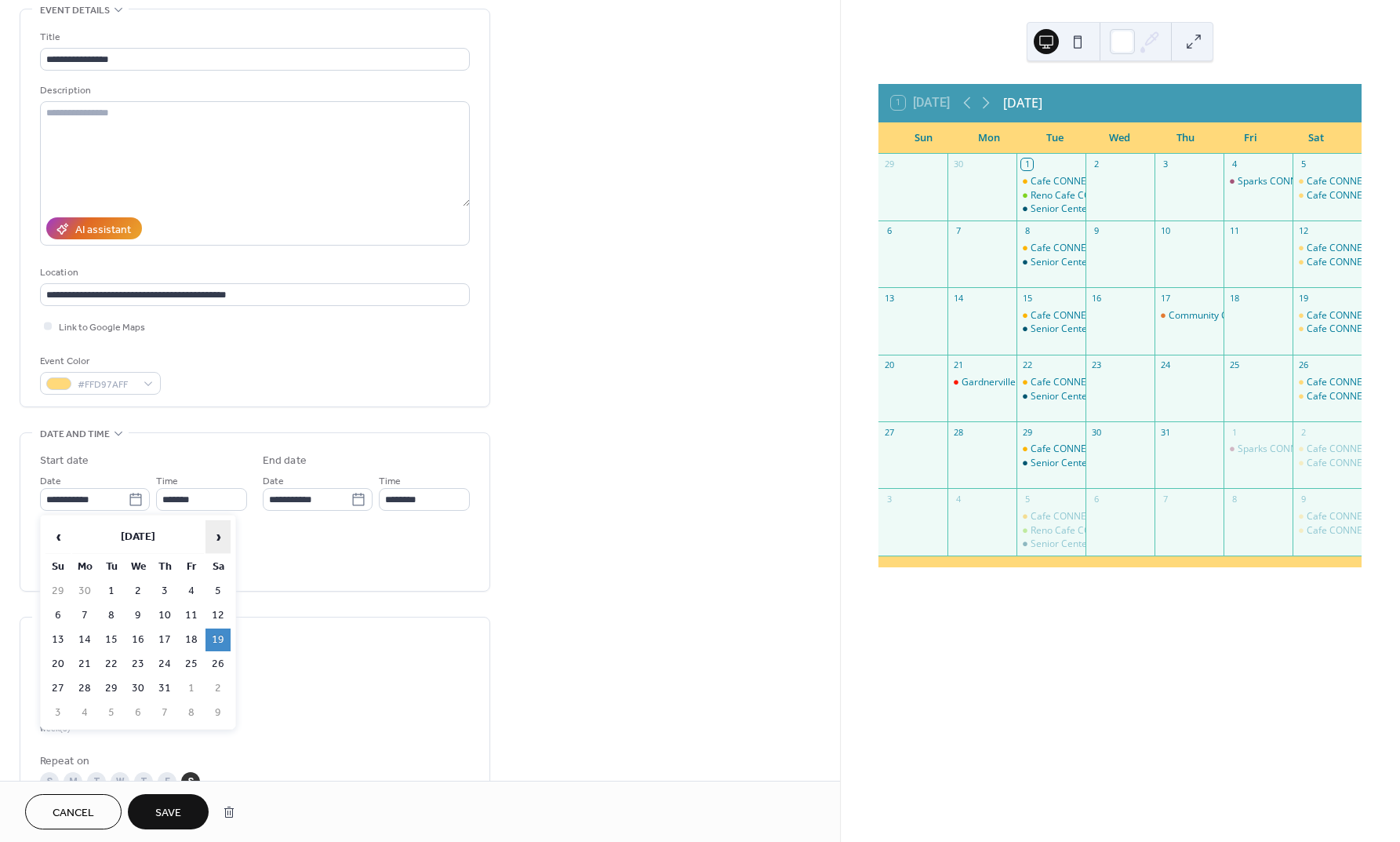 click on "›" at bounding box center [218, 537] 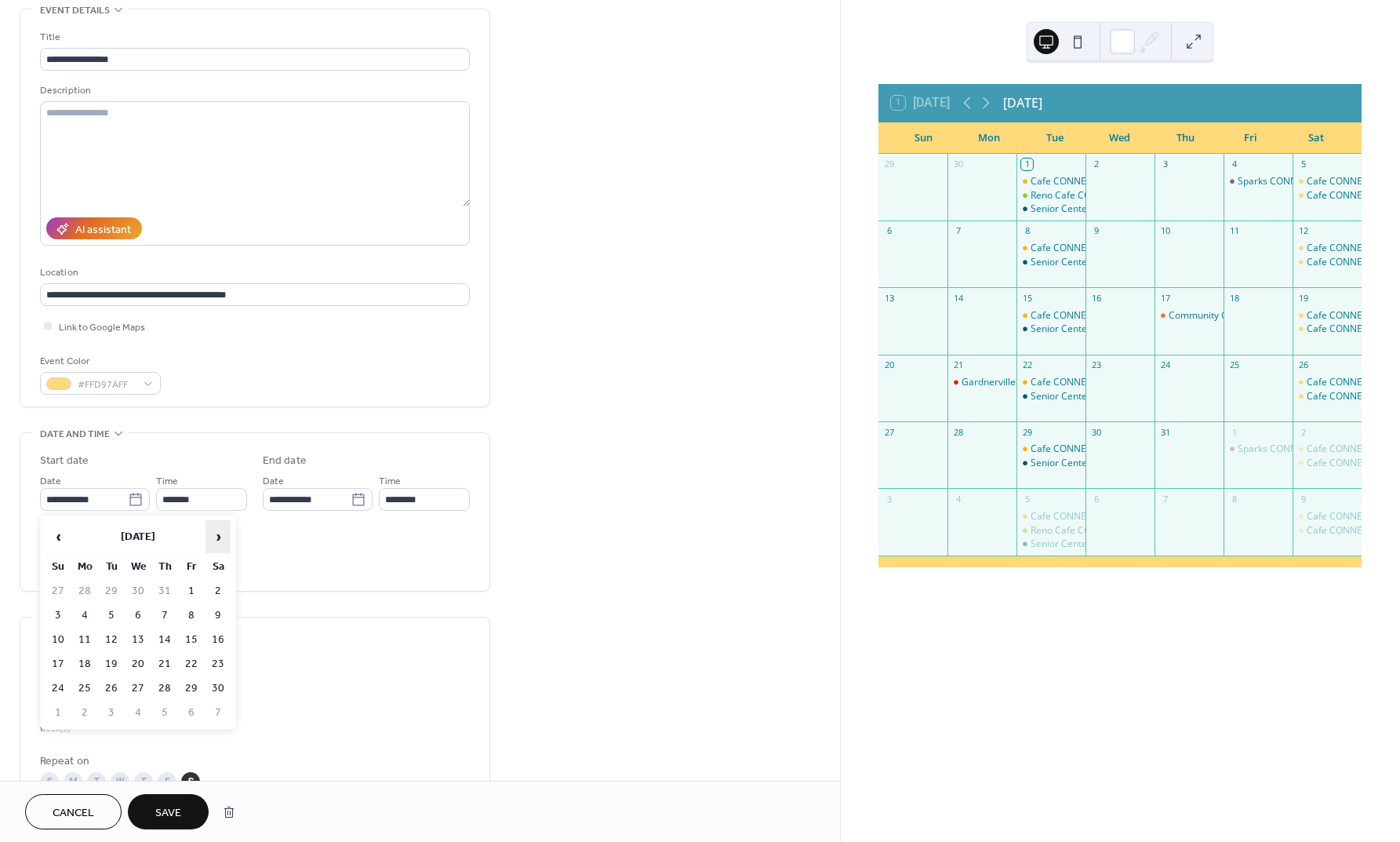 click on "›" at bounding box center (218, 537) 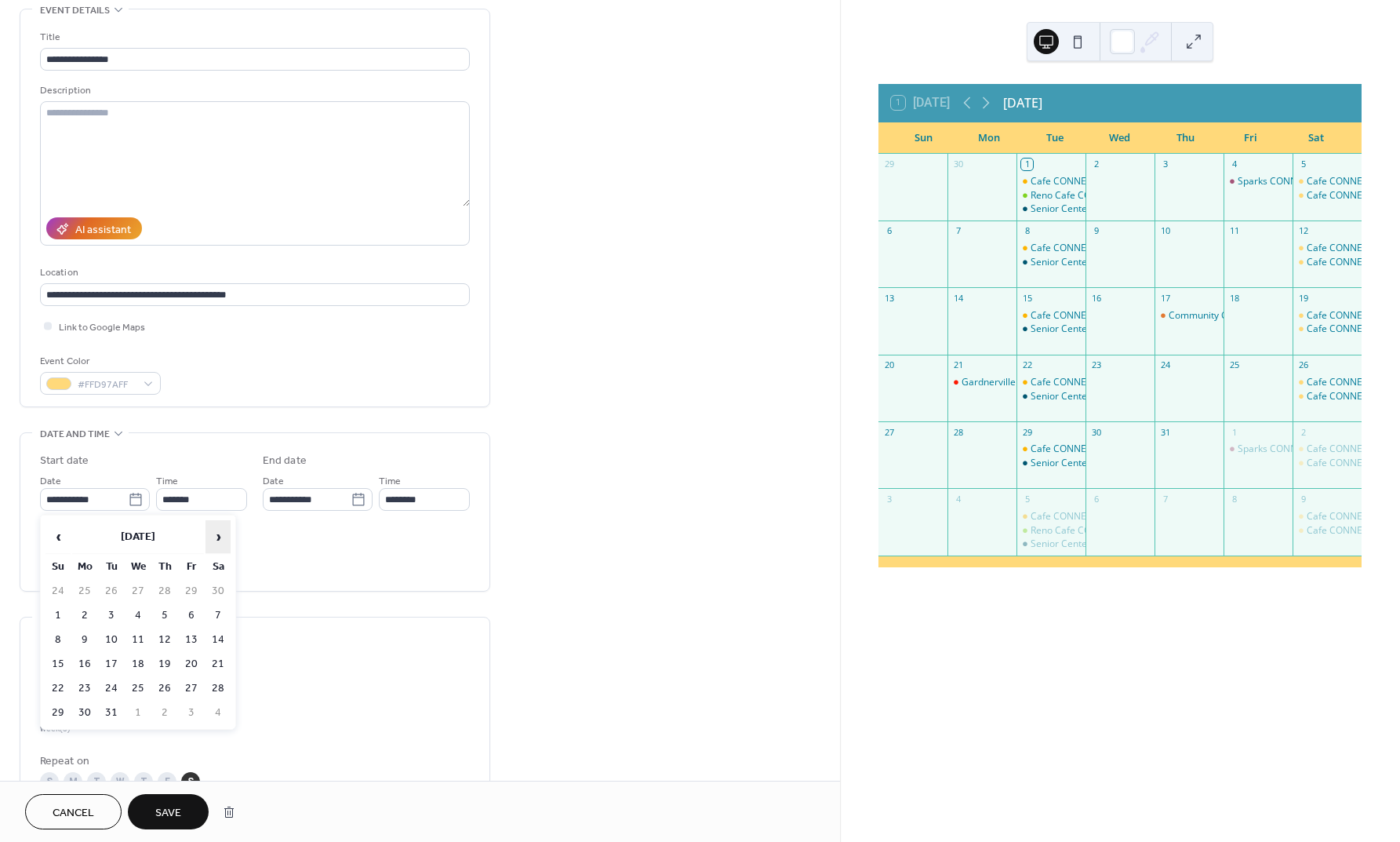 click on "›" at bounding box center [218, 537] 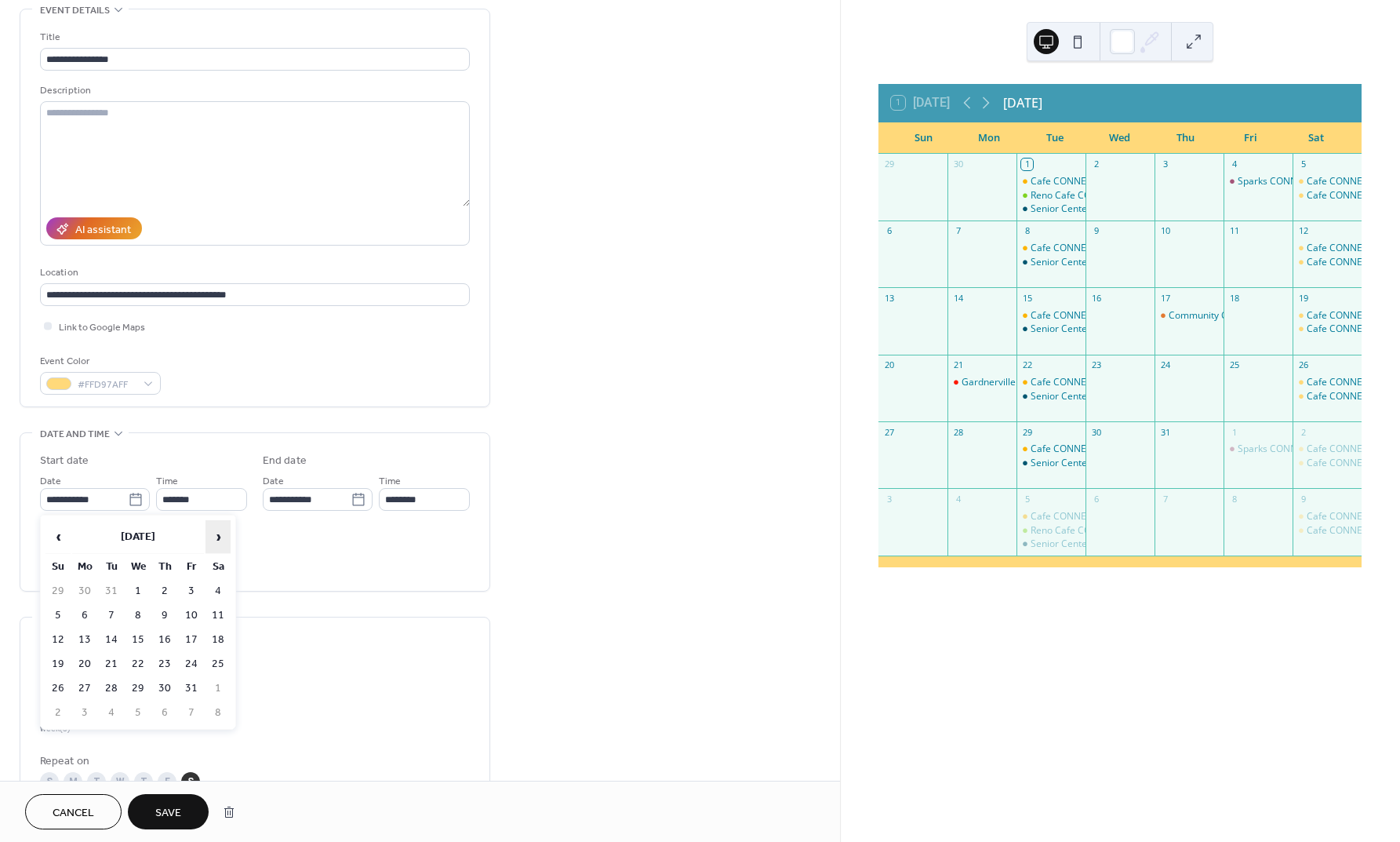 click on "›" at bounding box center (218, 537) 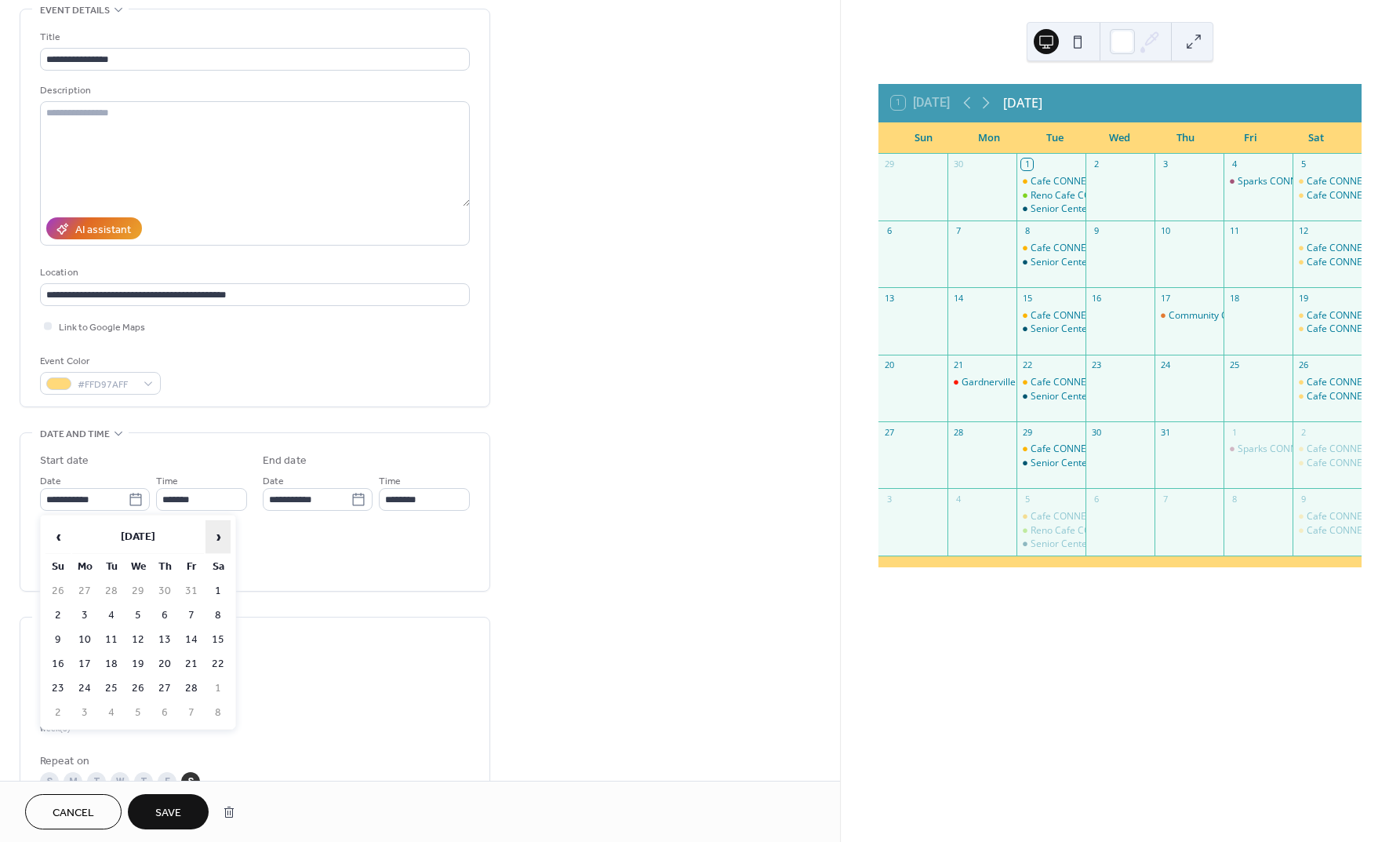 click on "›" at bounding box center [218, 537] 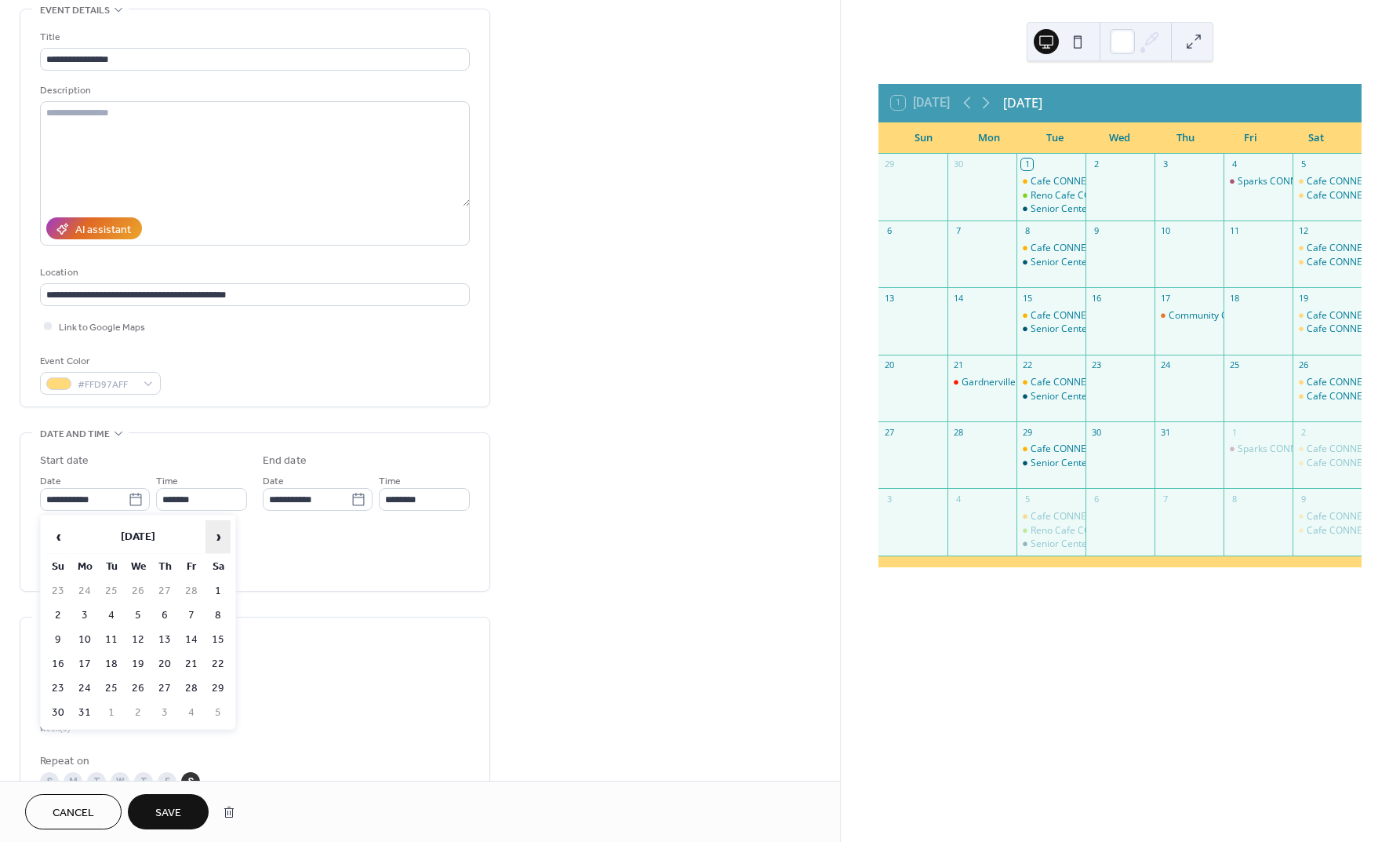 click on "›" at bounding box center [218, 537] 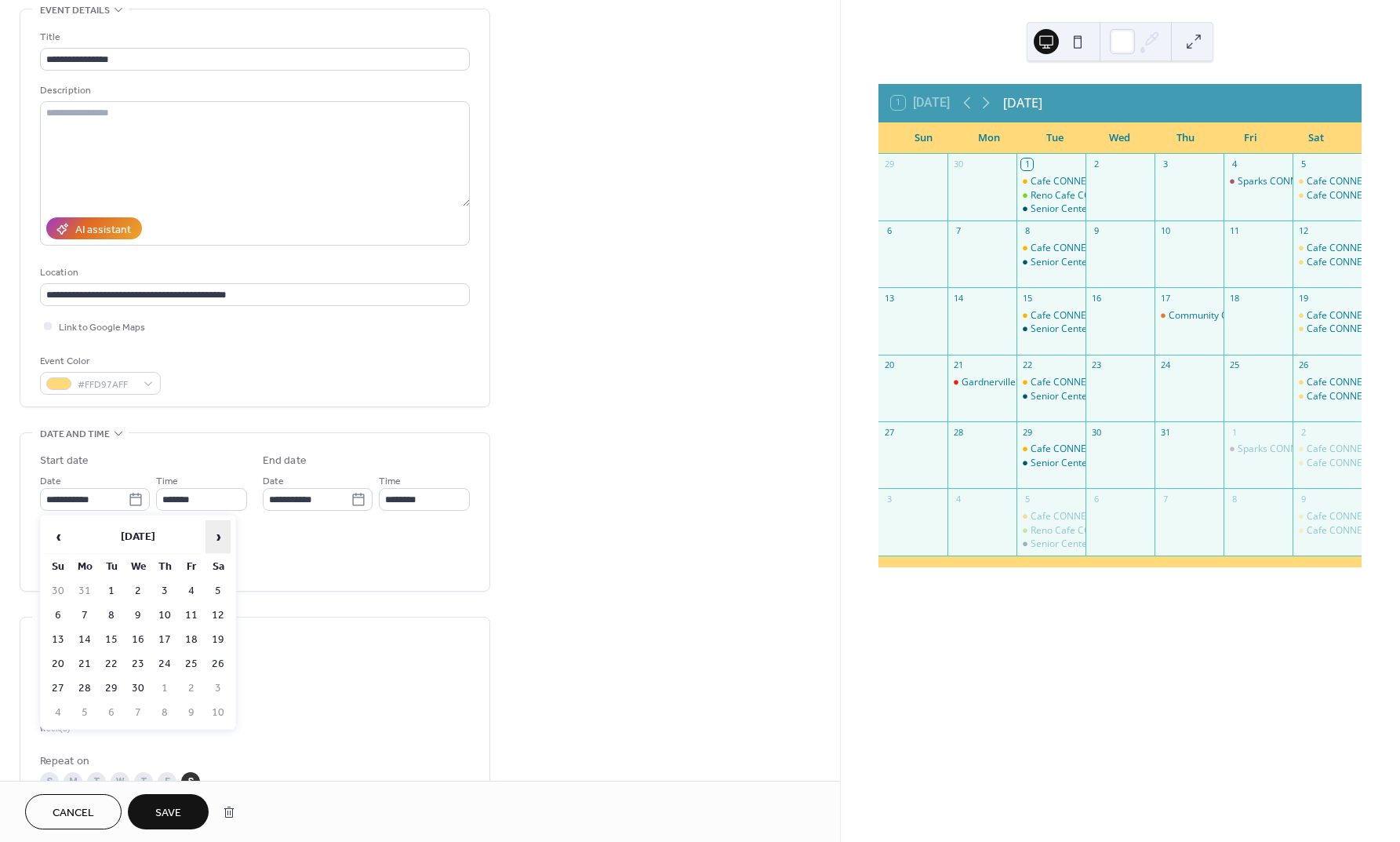 click on "›" at bounding box center (218, 537) 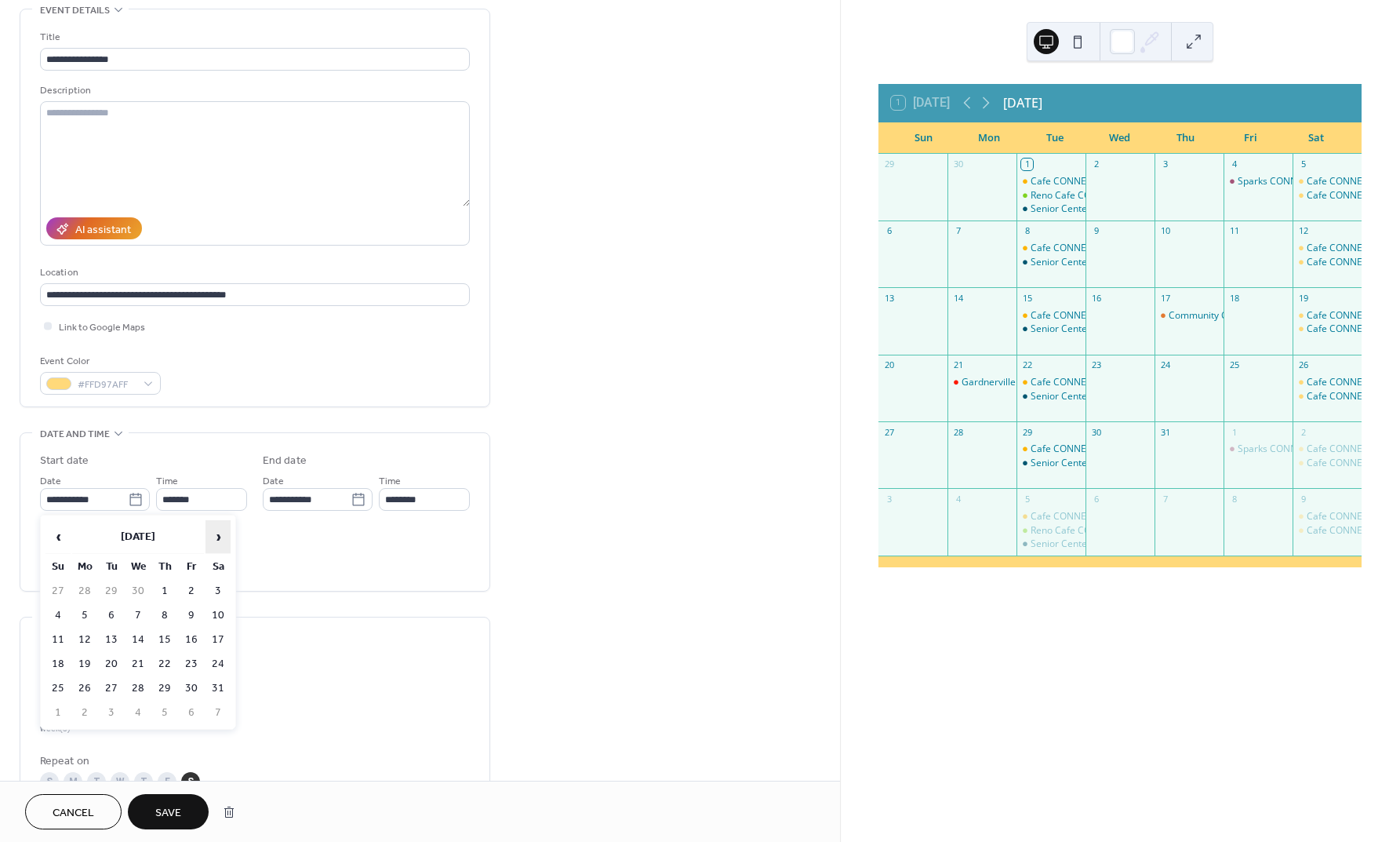 click on "›" at bounding box center (218, 537) 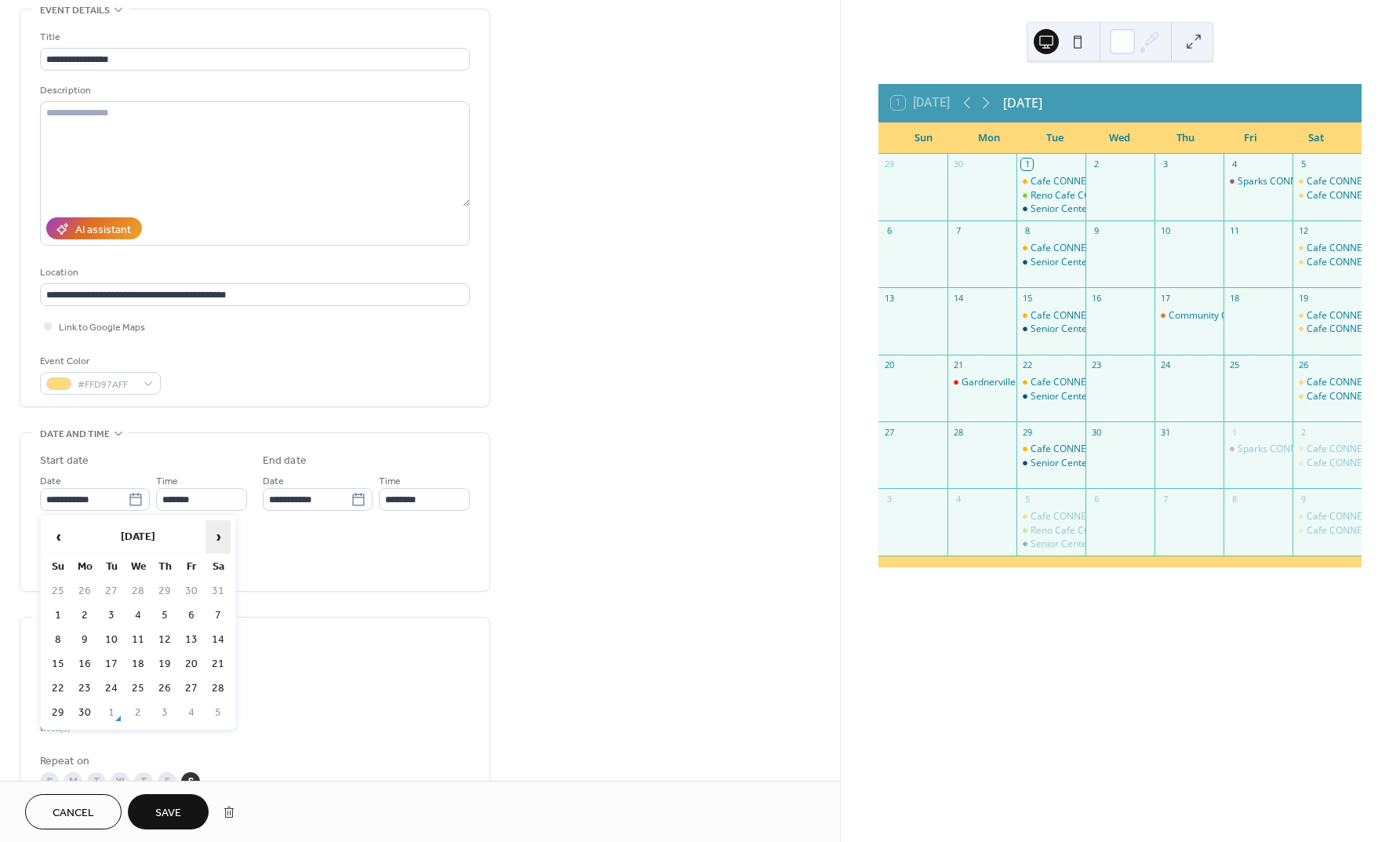 click on "›" at bounding box center [218, 537] 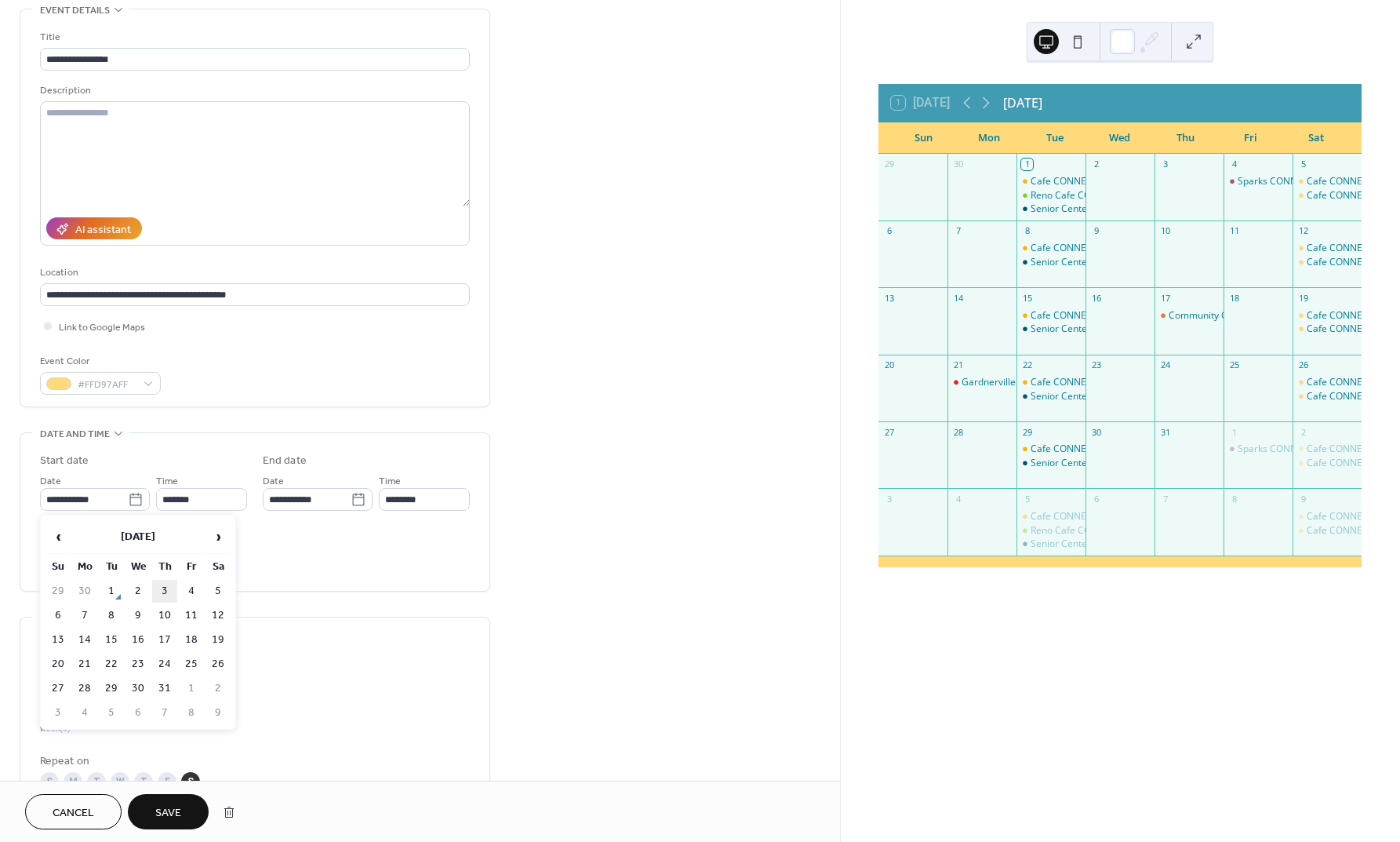 click on "3" at bounding box center (165, 591) 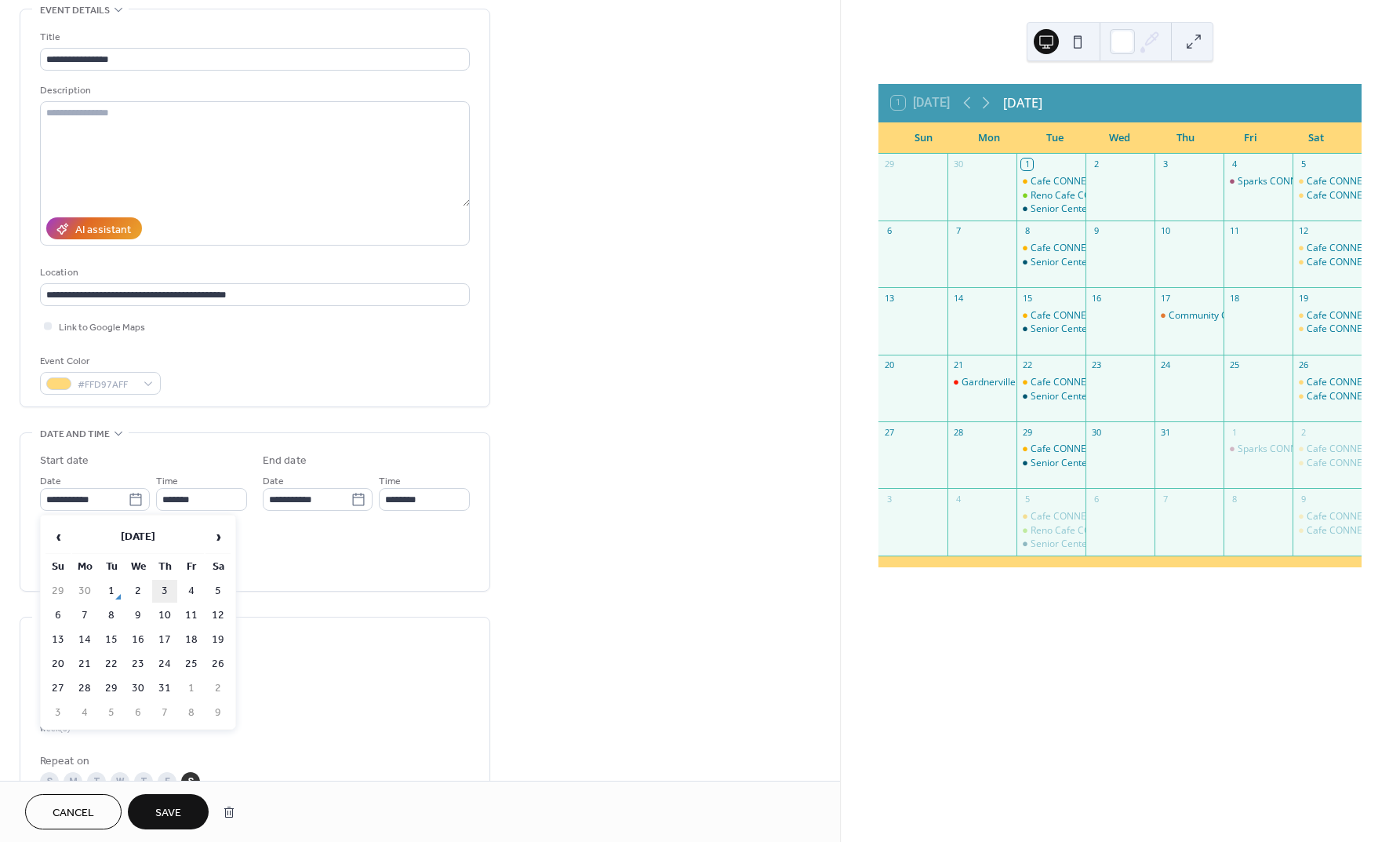 type on "**********" 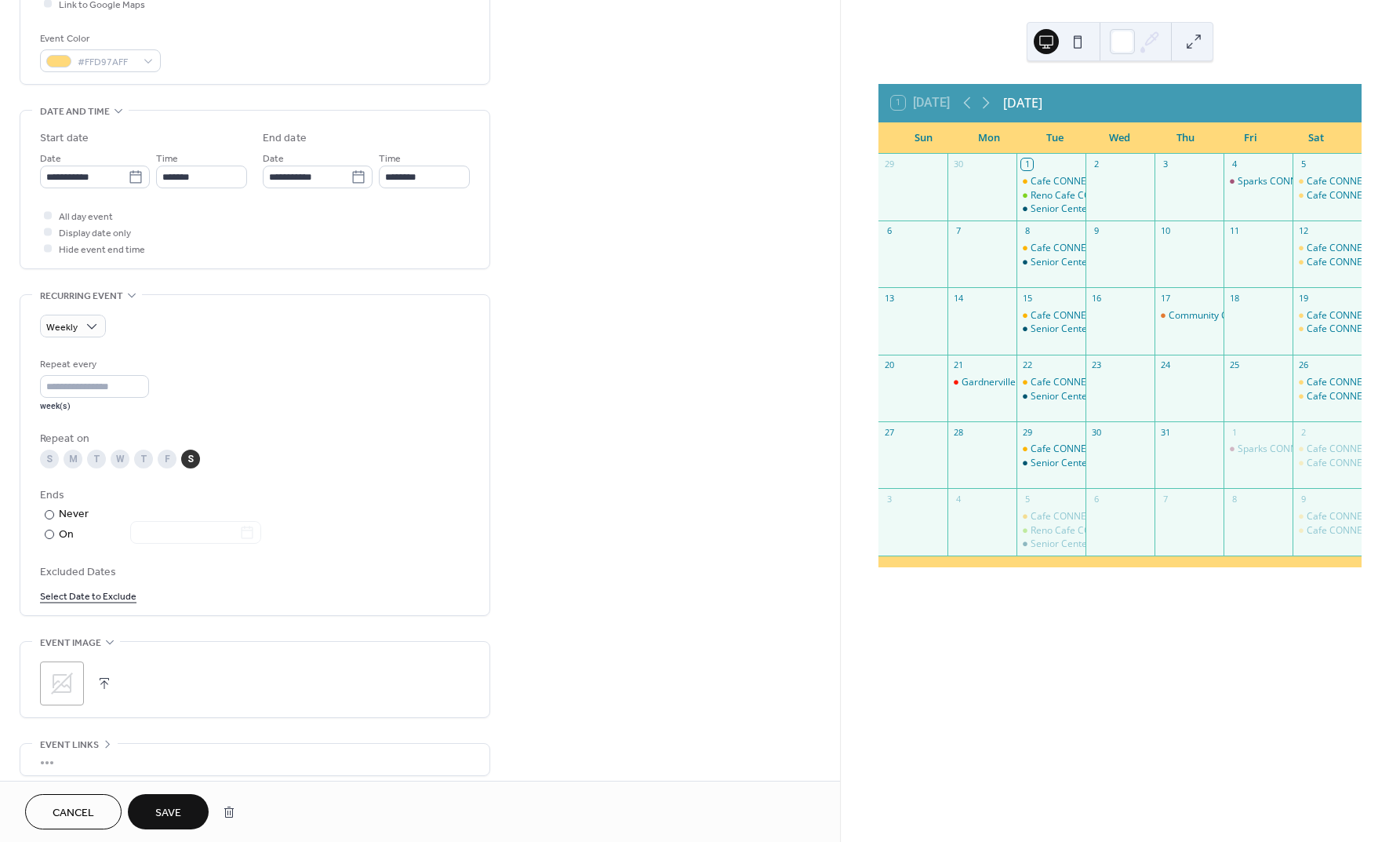 scroll, scrollTop: 406, scrollLeft: 0, axis: vertical 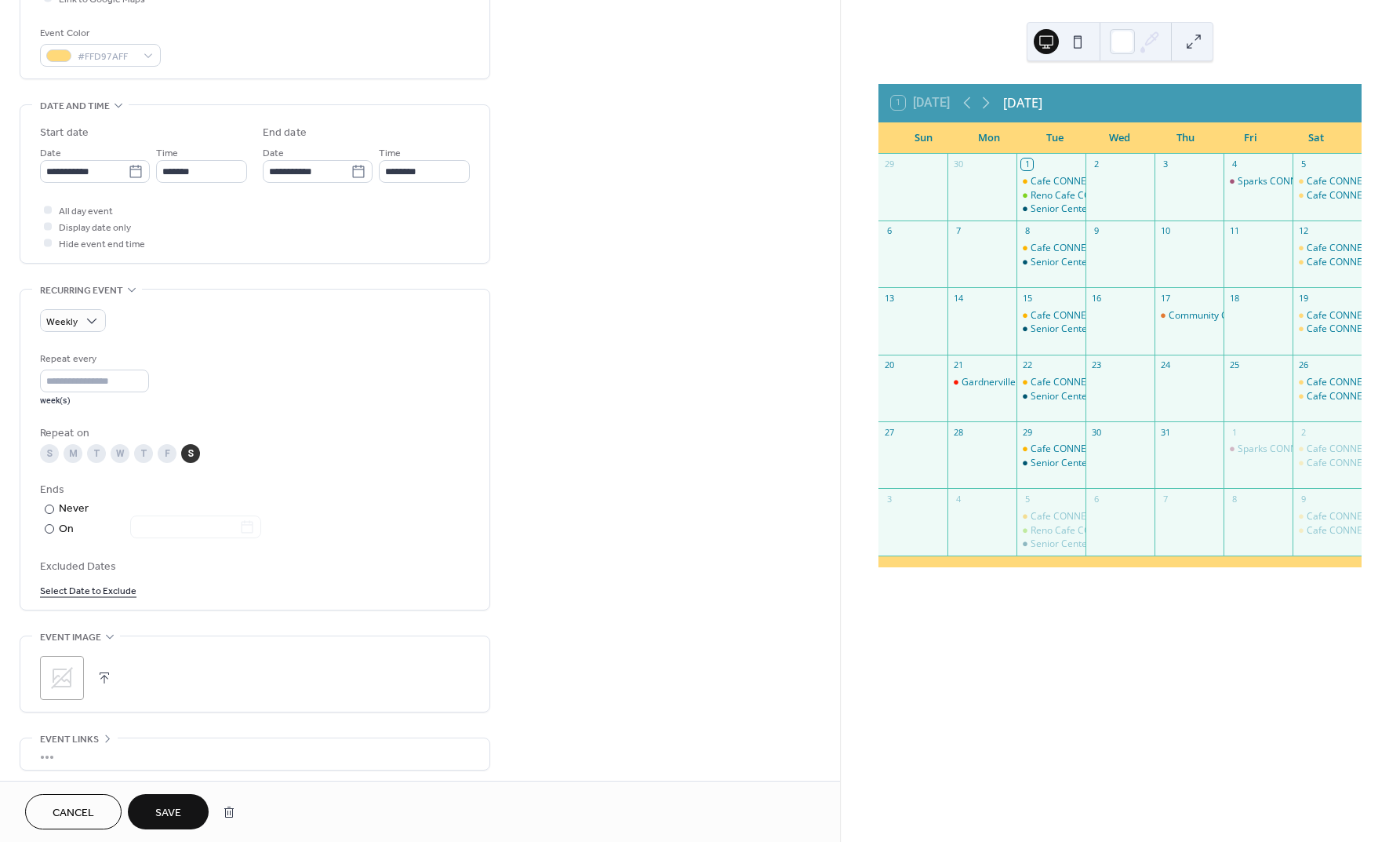 click on "T" at bounding box center (144, 454) 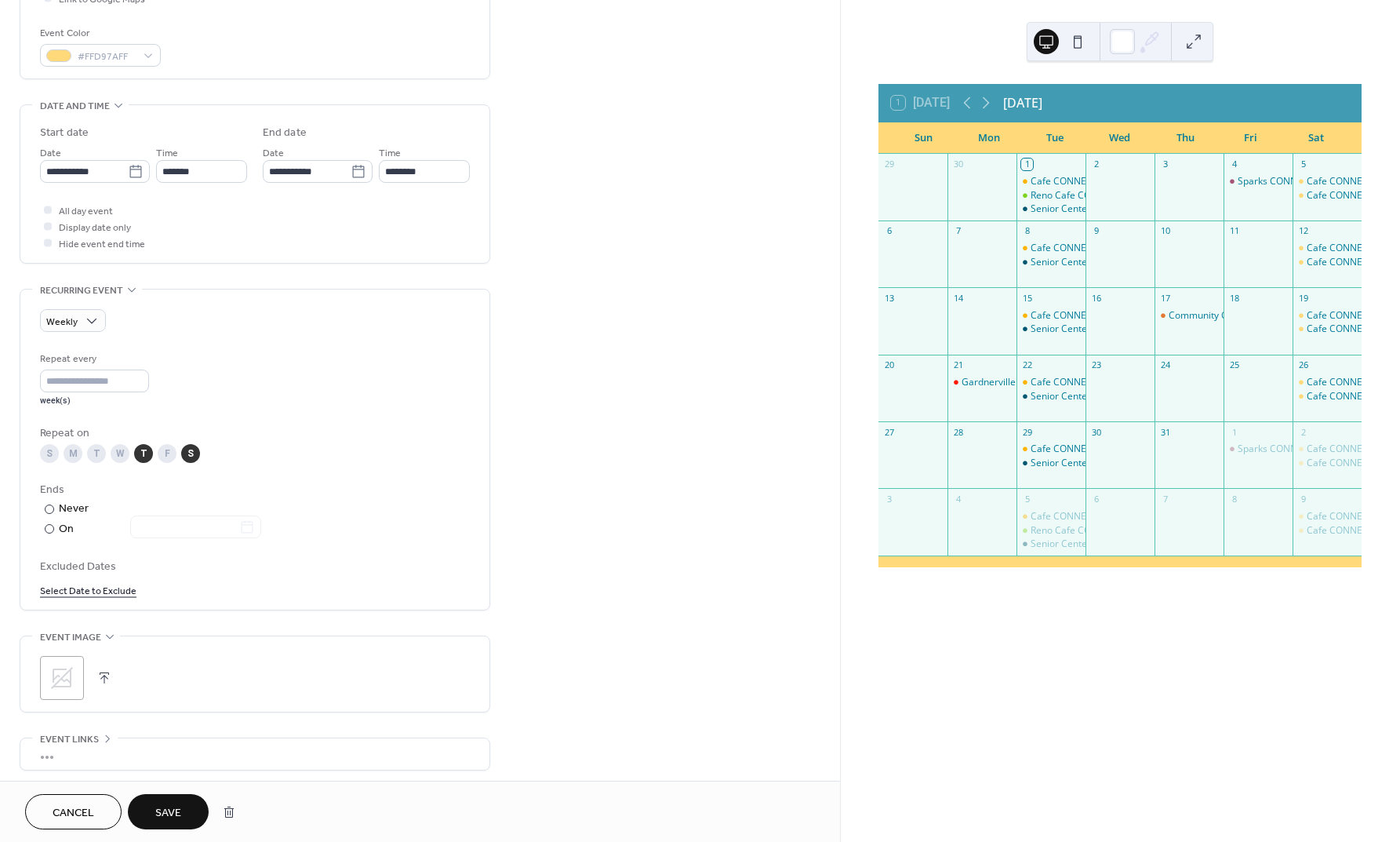 click on "S" at bounding box center (191, 454) 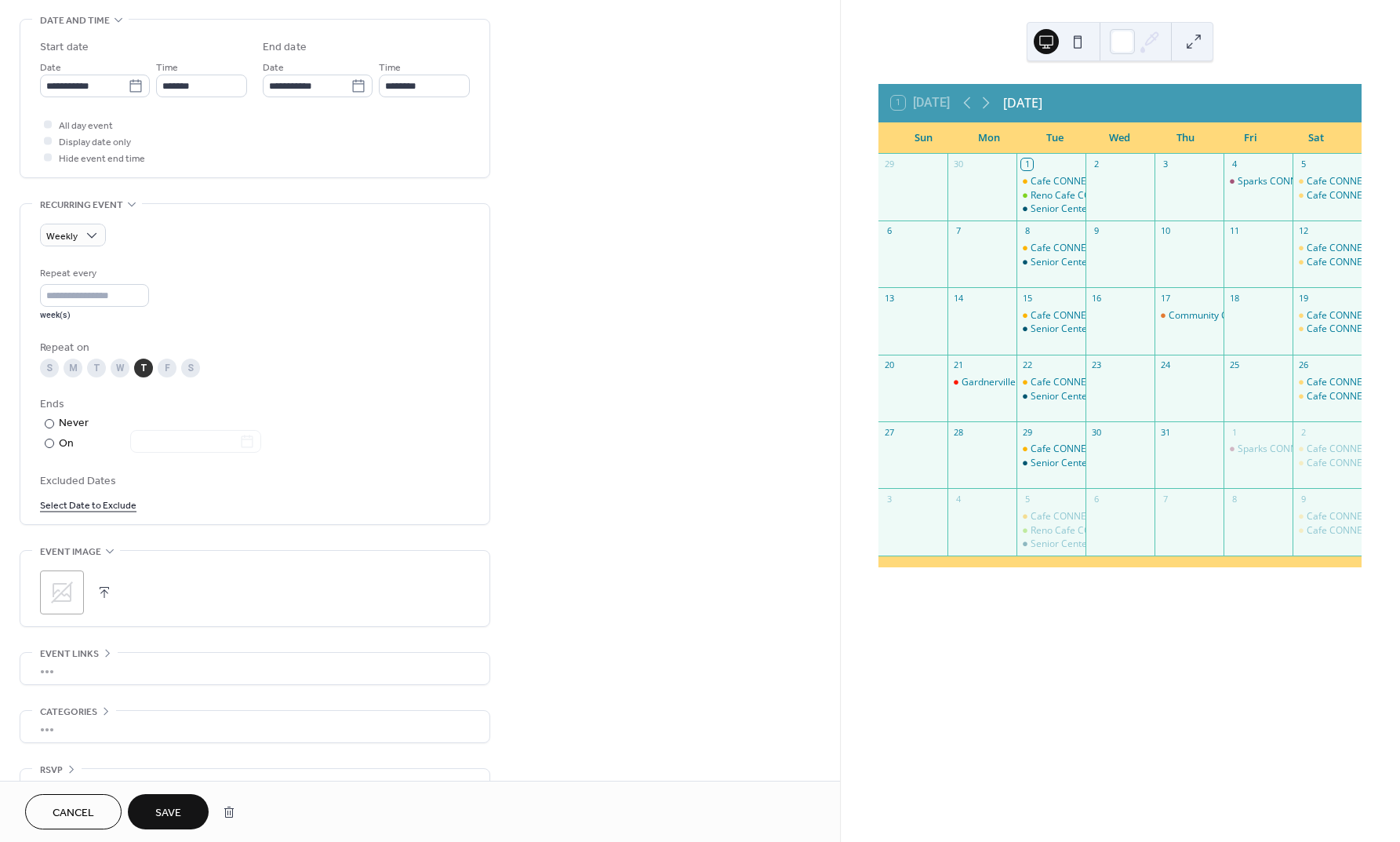 scroll, scrollTop: 527, scrollLeft: 0, axis: vertical 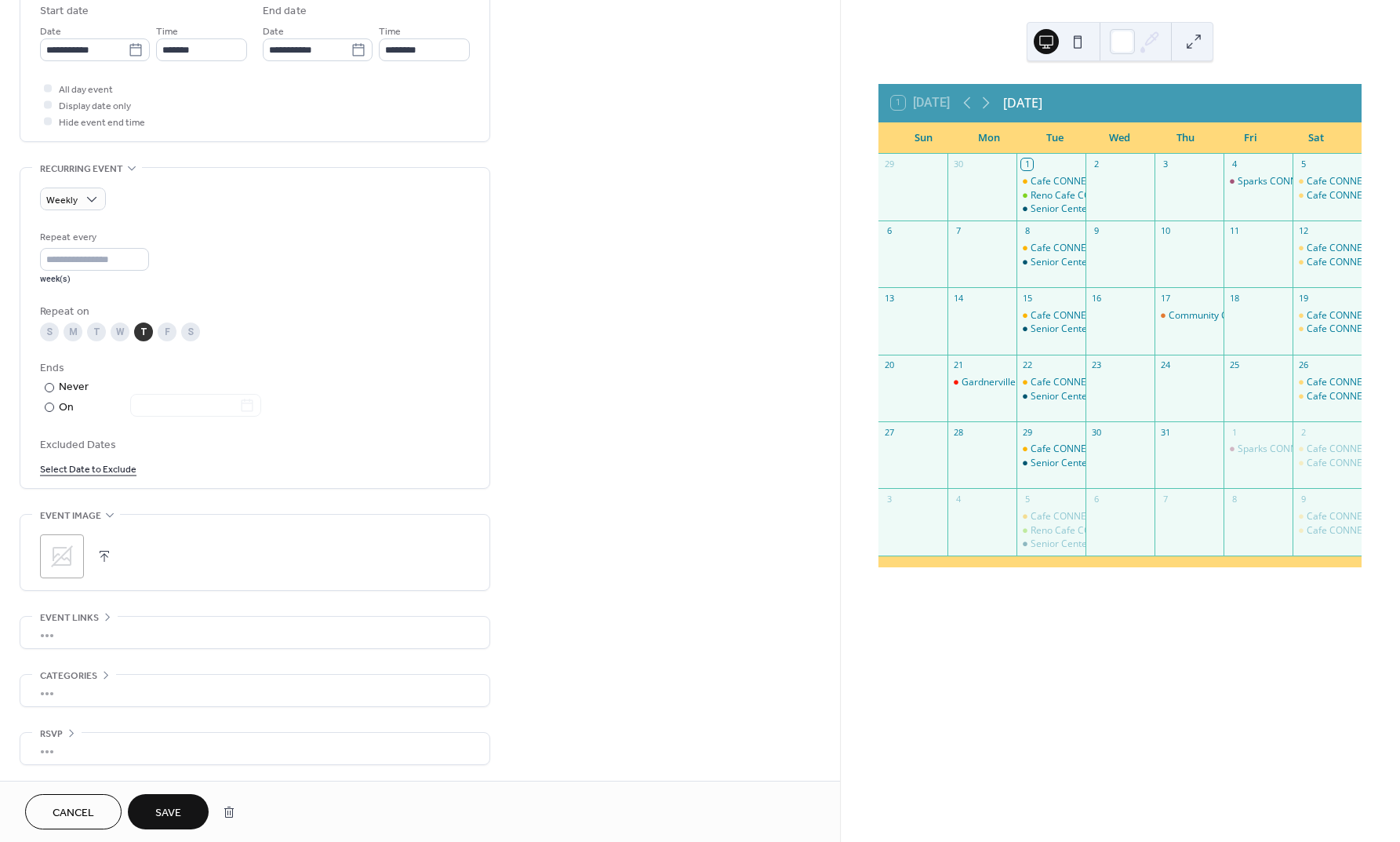 click on "Save" at bounding box center (168, 813) 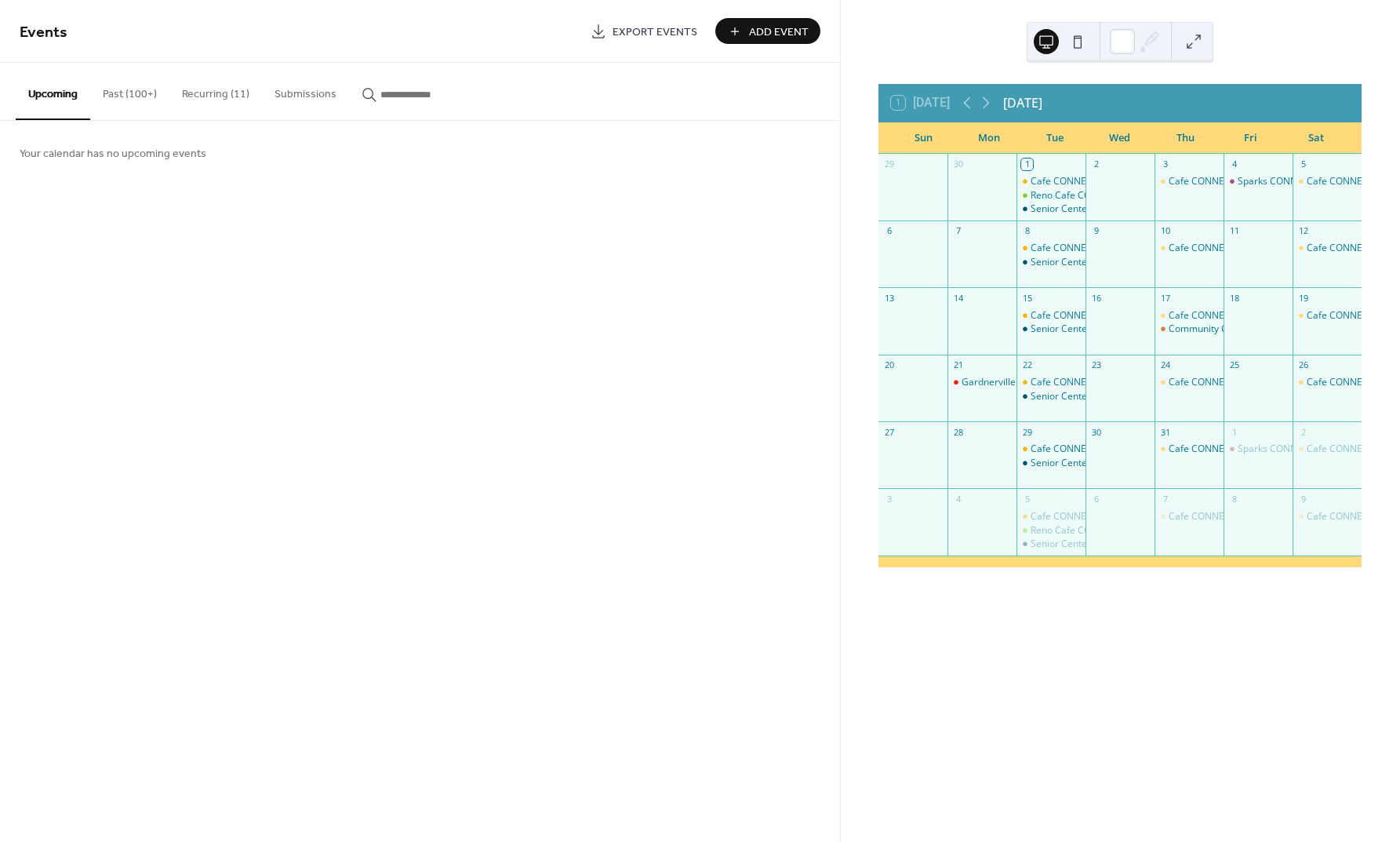 click on "Recurring  (11)" at bounding box center [216, 90] 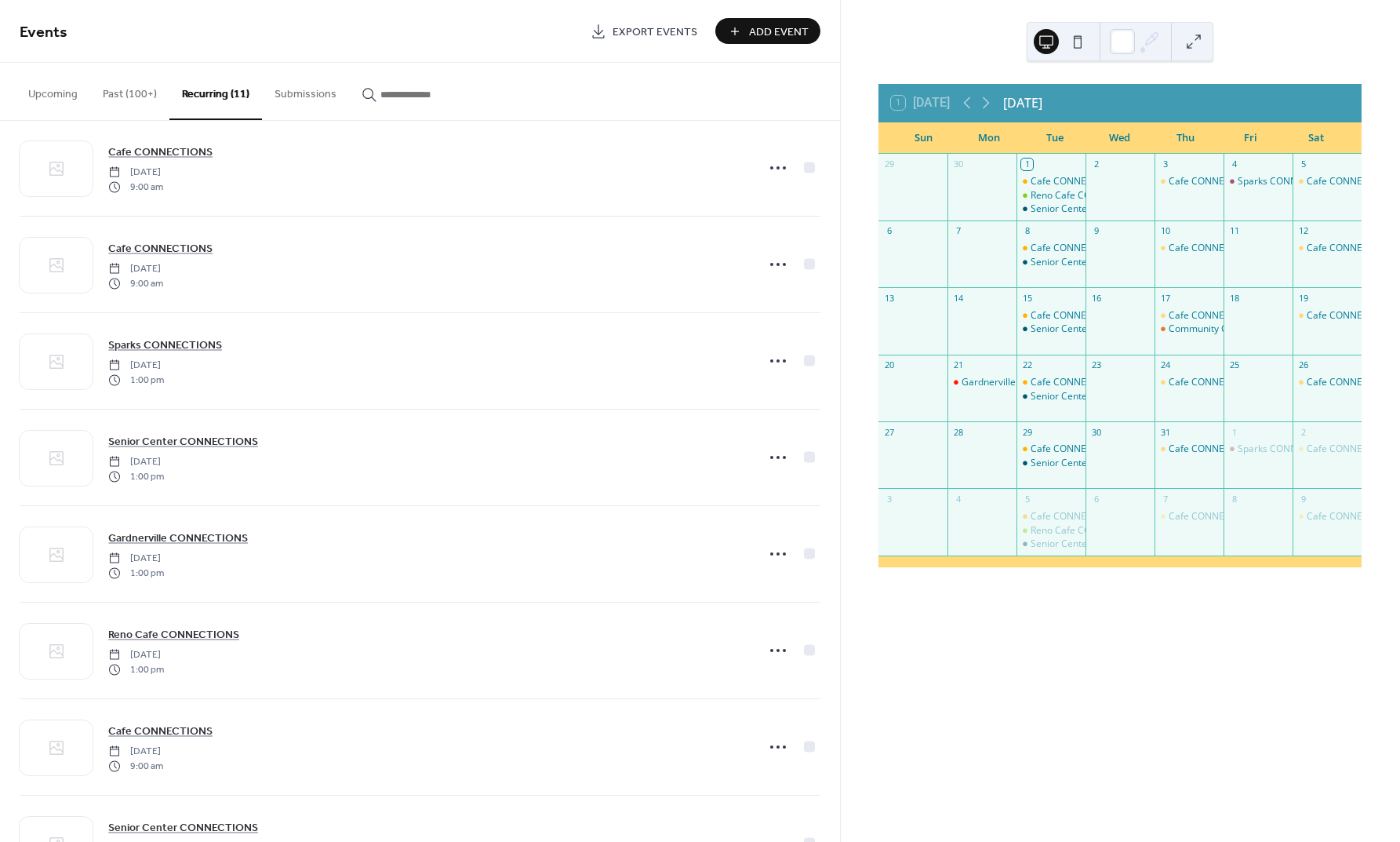 scroll, scrollTop: 226, scrollLeft: 0, axis: vertical 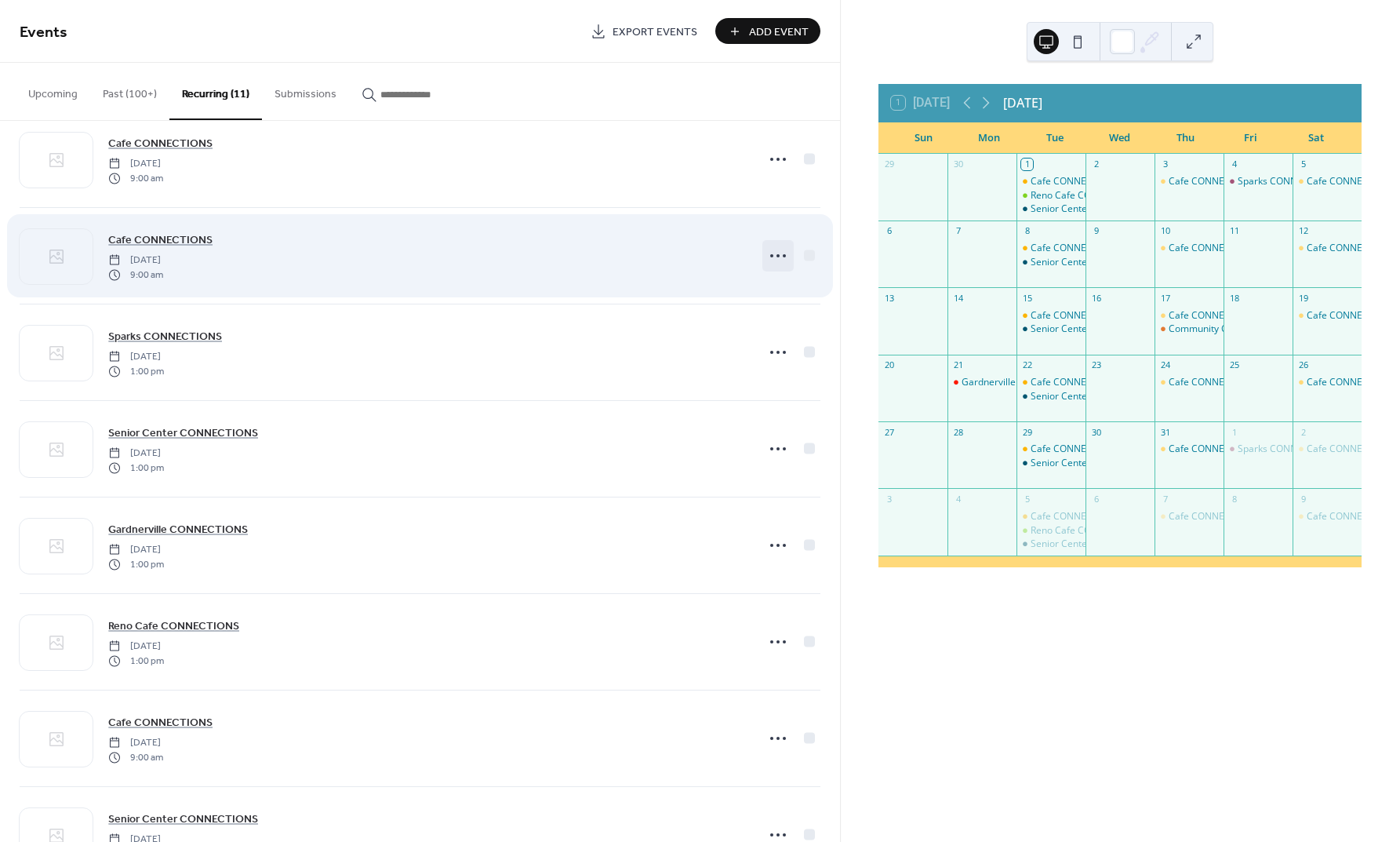 click 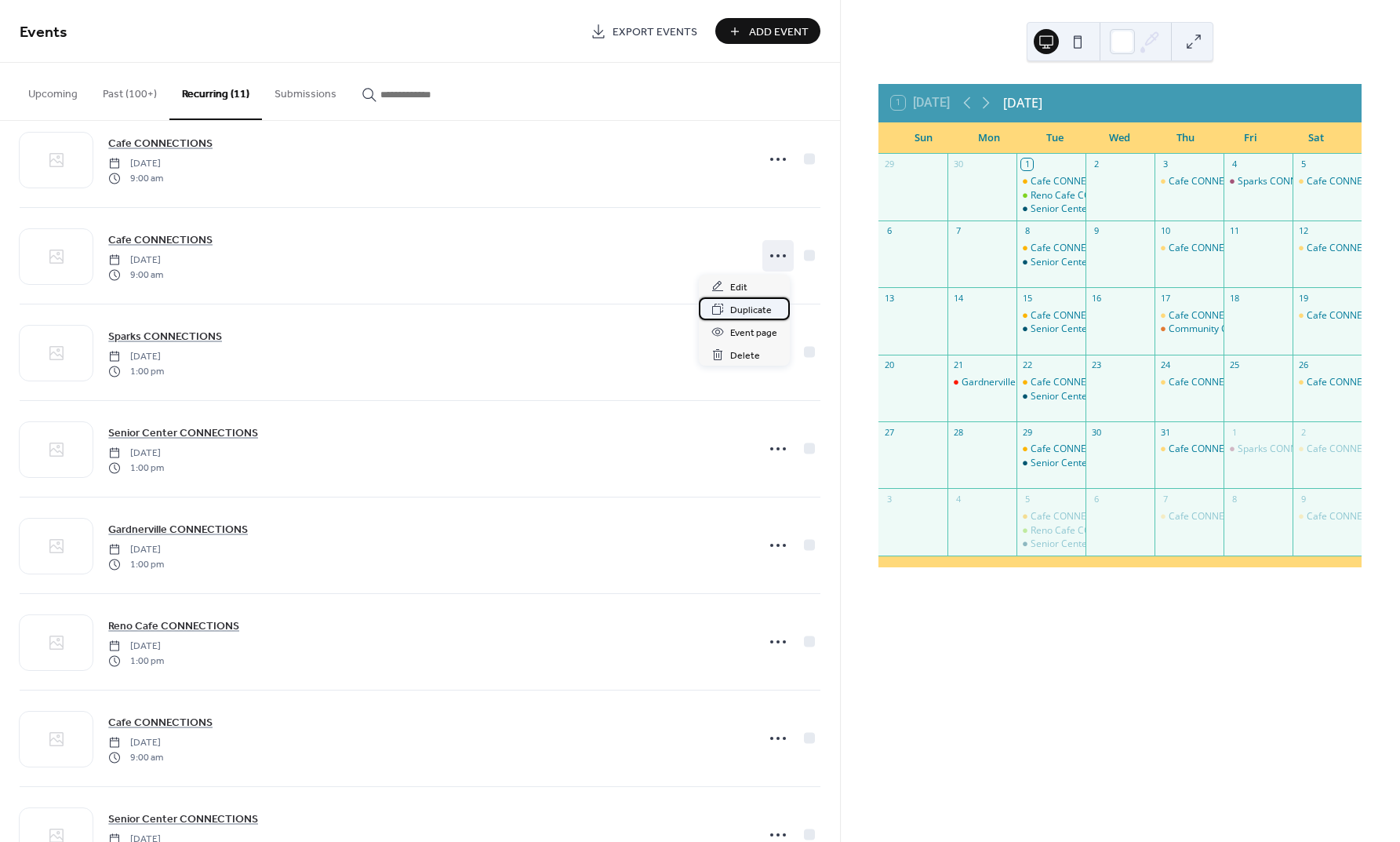 click on "Duplicate" at bounding box center [751, 310] 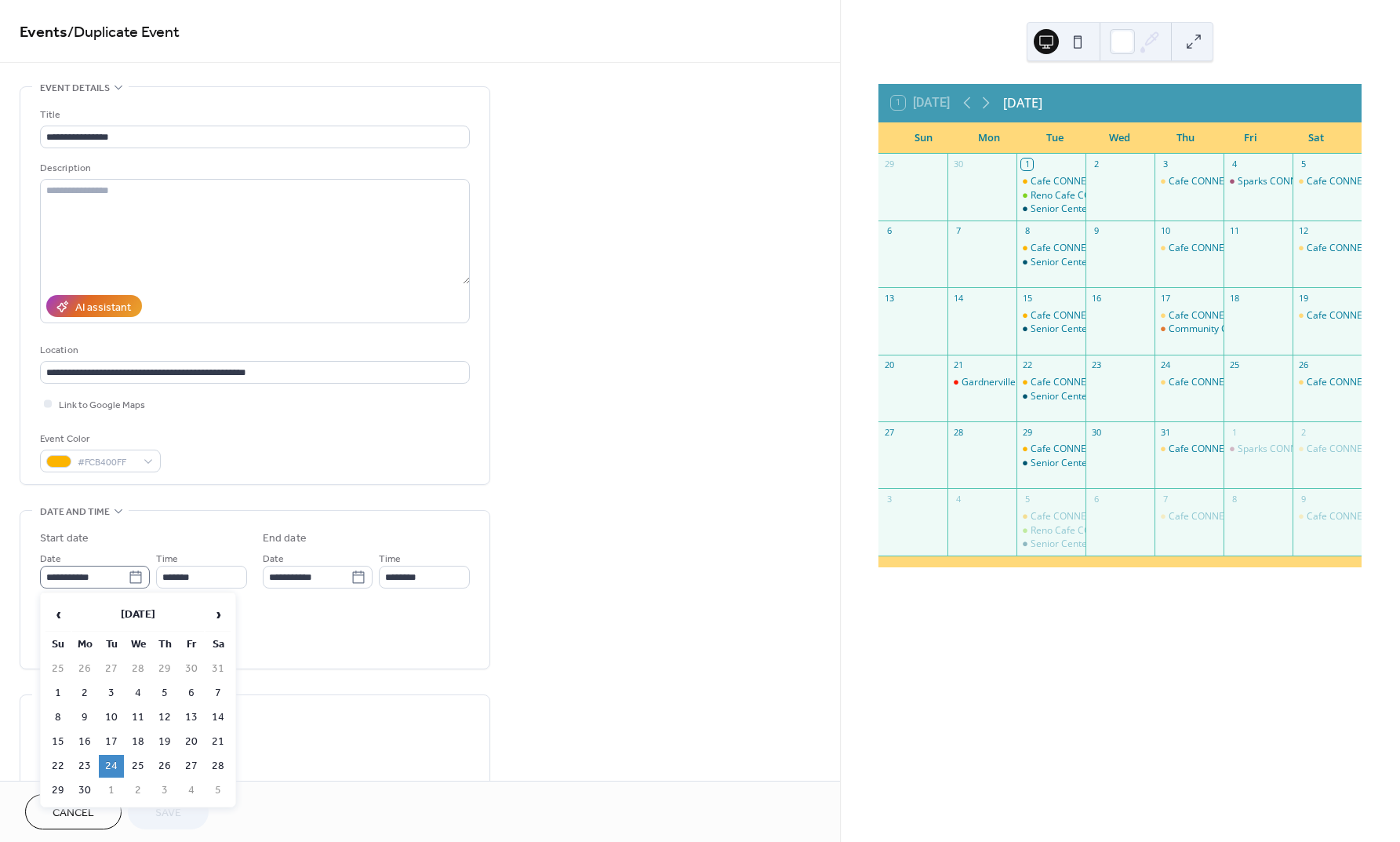 click 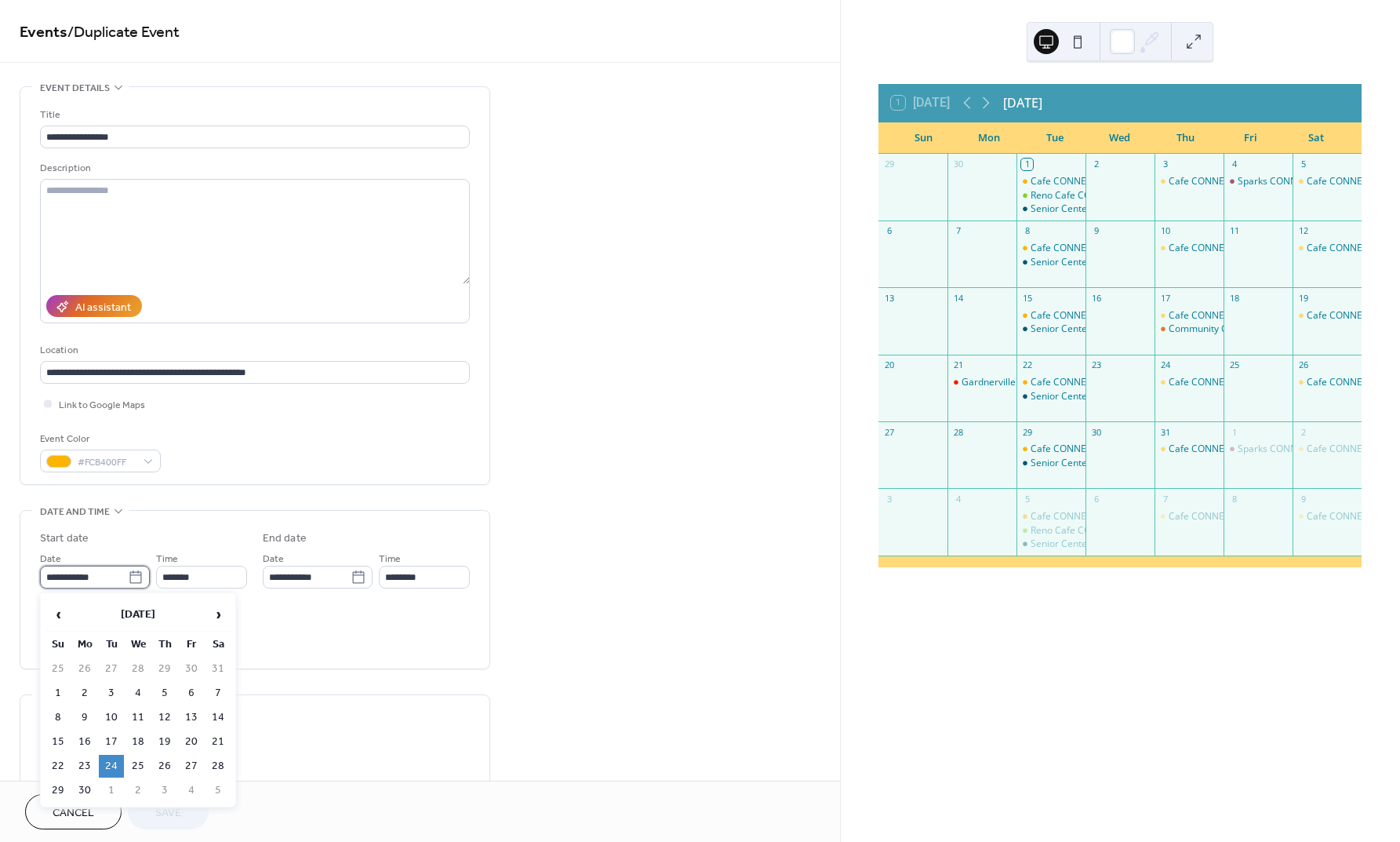 click on "**********" at bounding box center [84, 577] 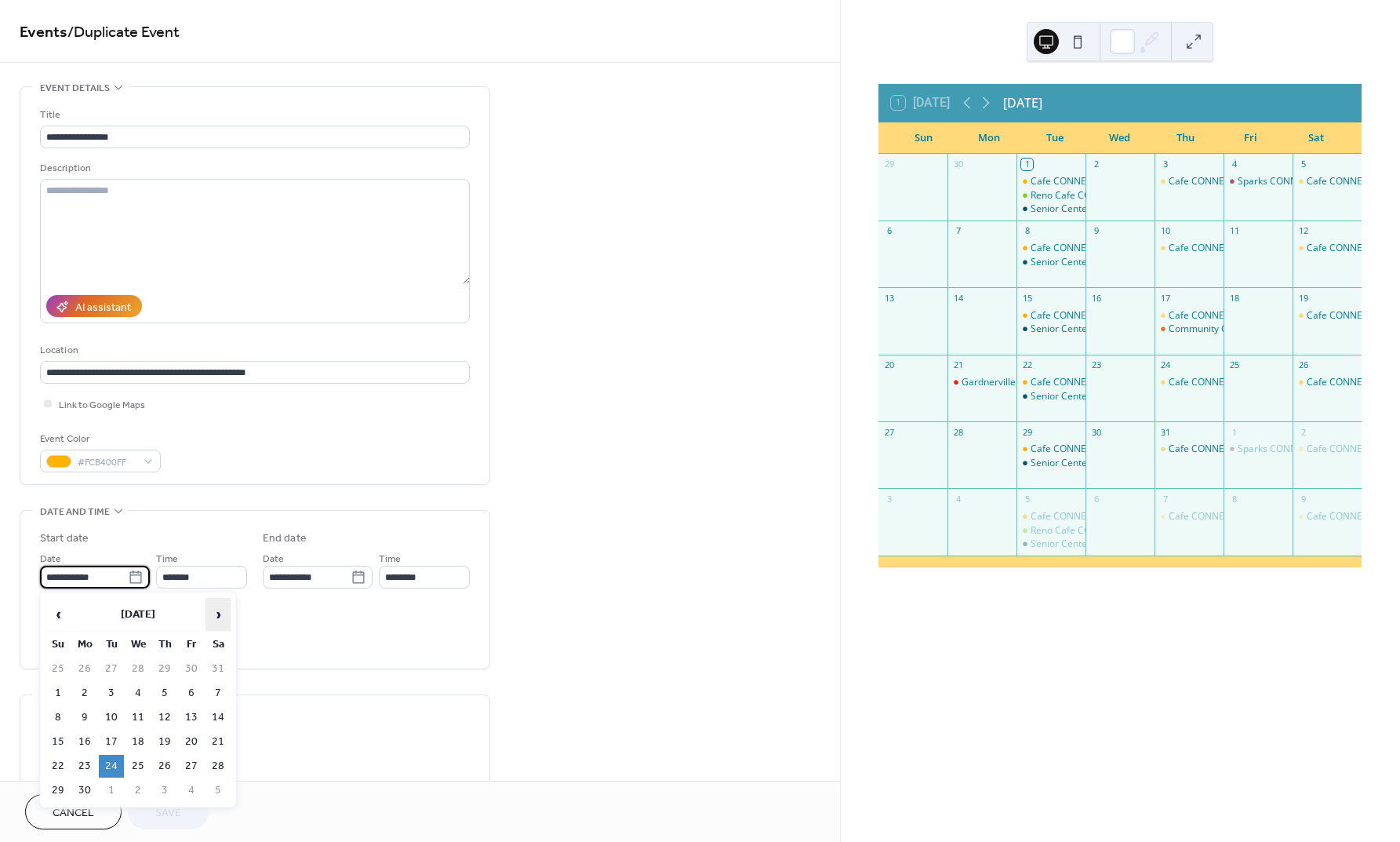 click on "›" at bounding box center [218, 614] 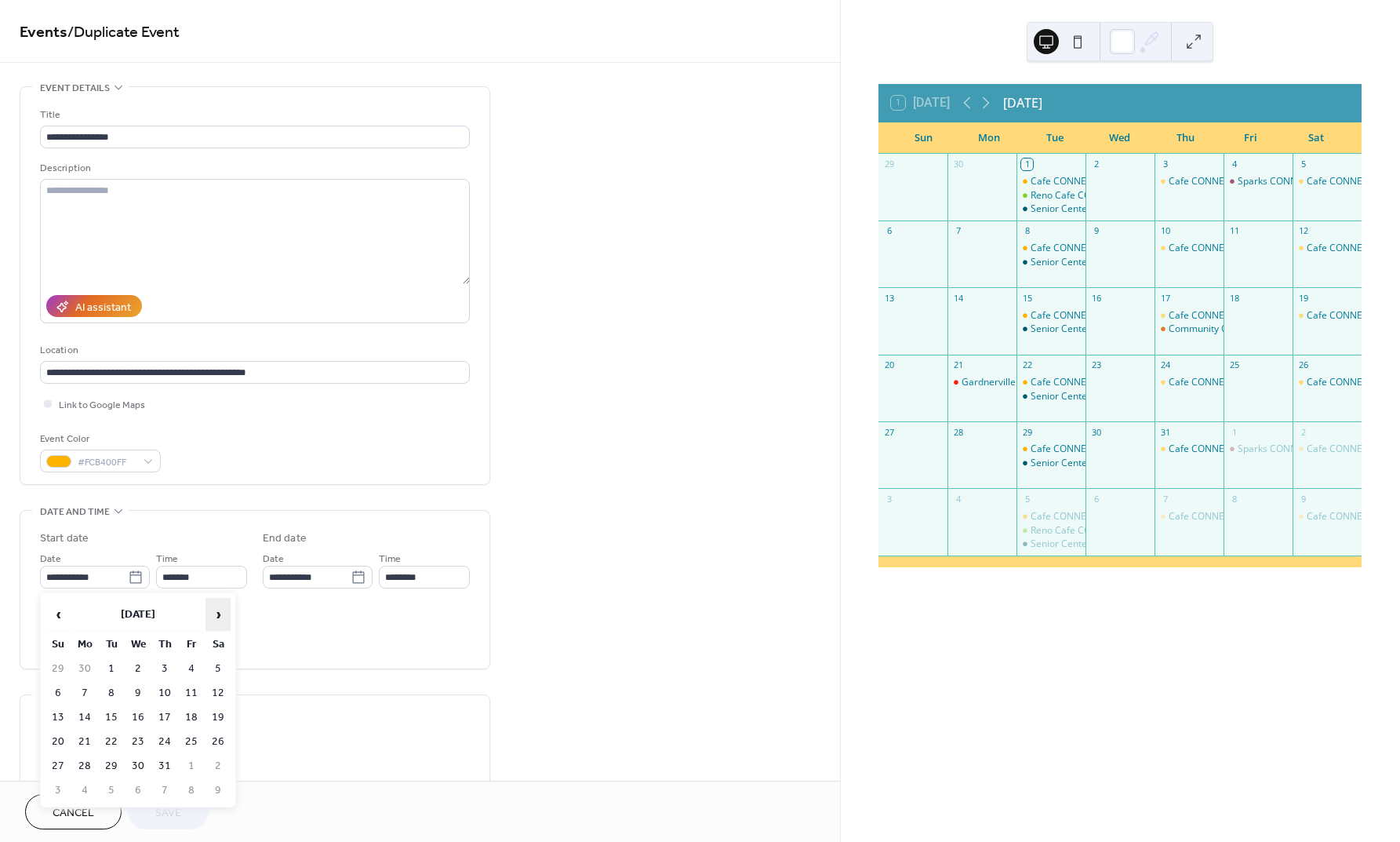 click on "›" at bounding box center [218, 614] 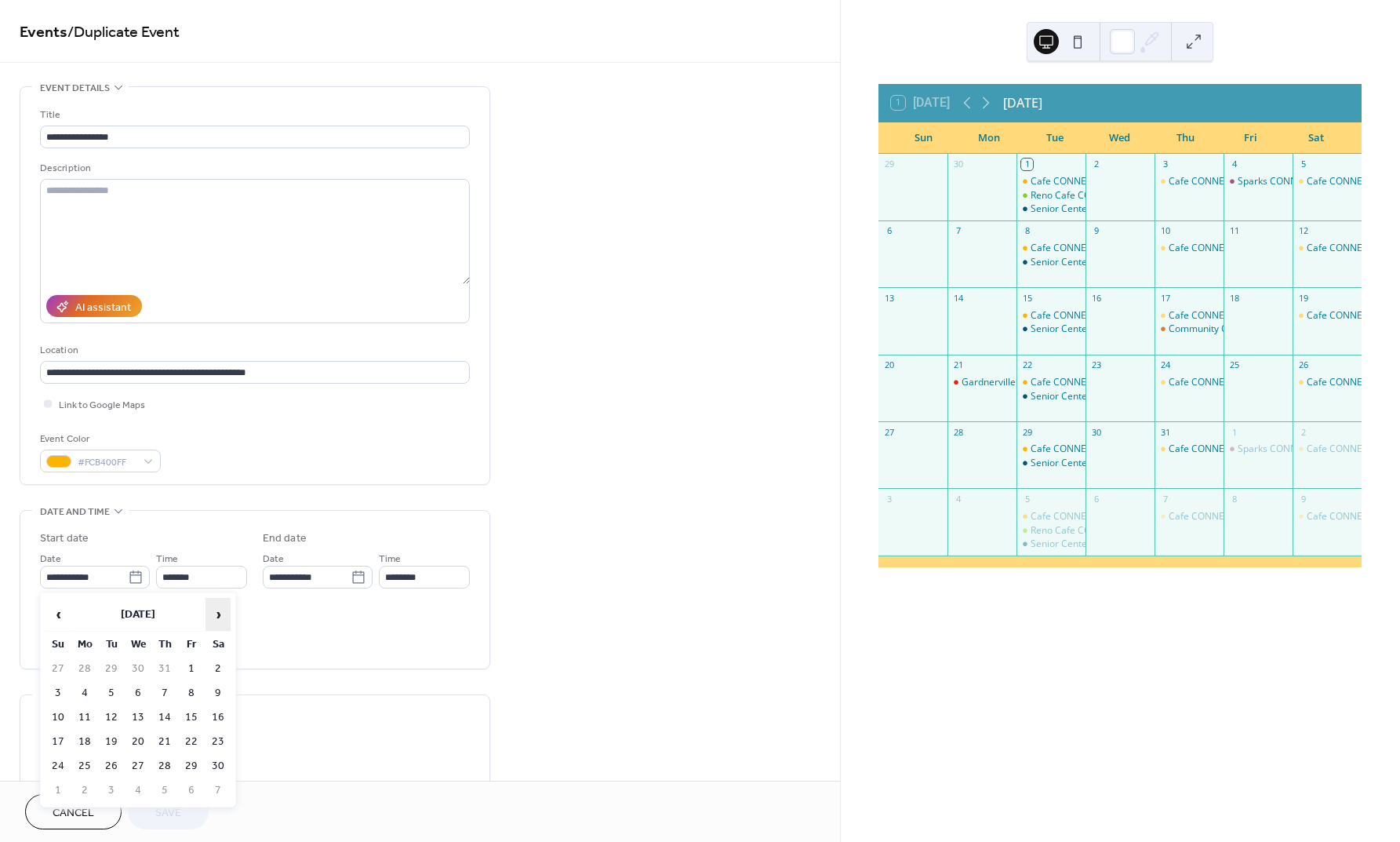 click on "›" at bounding box center [218, 614] 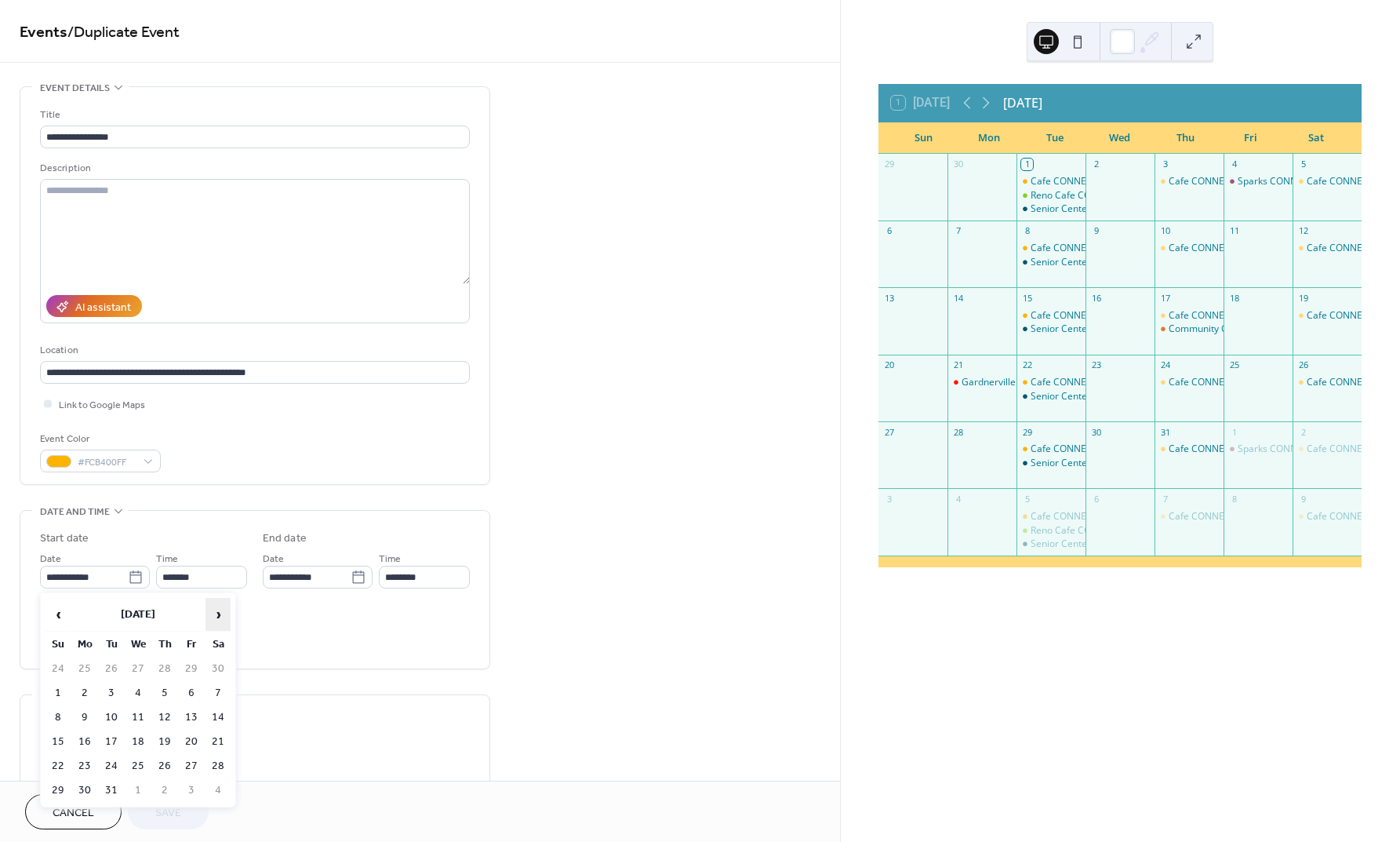 click on "›" at bounding box center (218, 614) 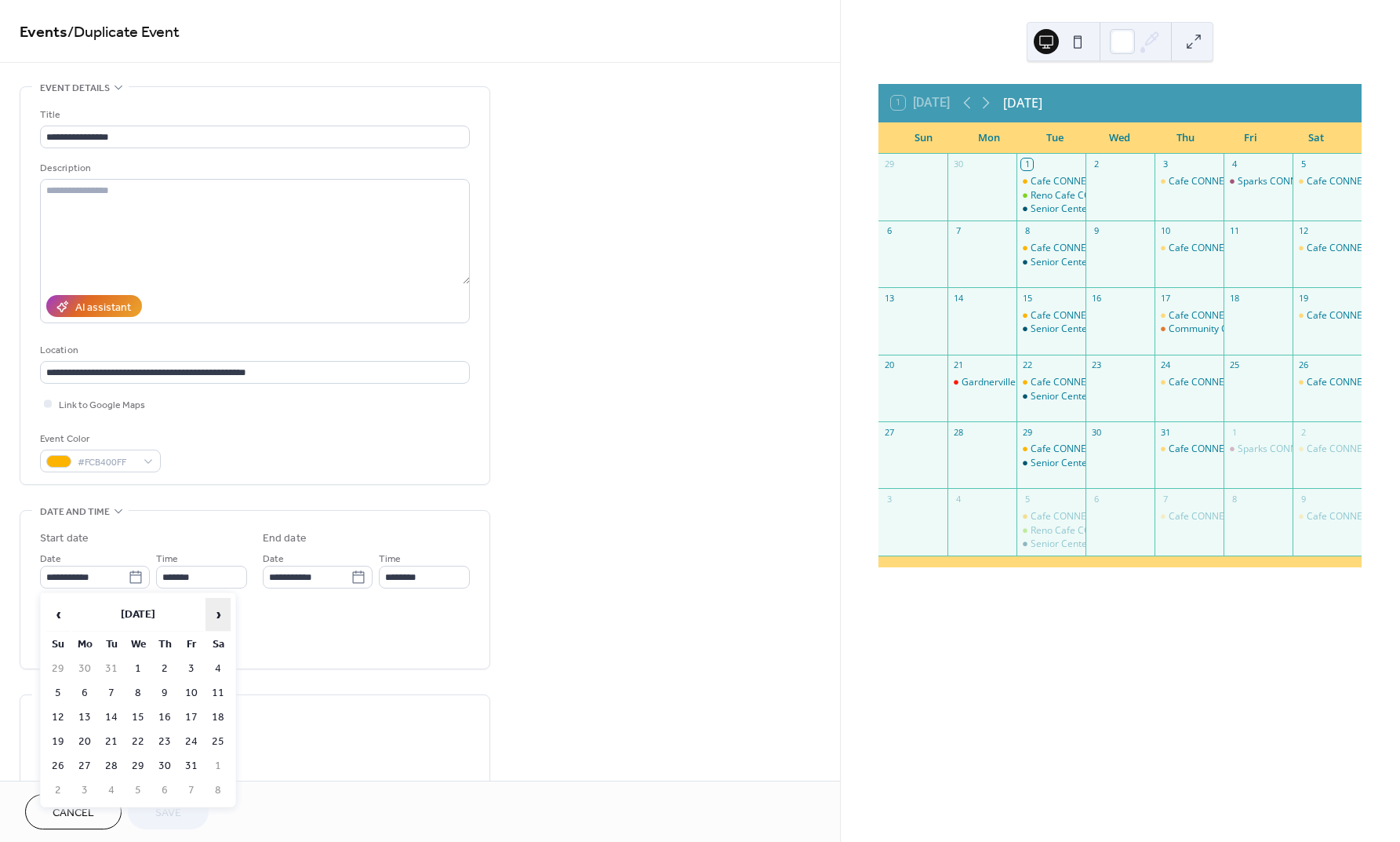 click on "›" at bounding box center [218, 614] 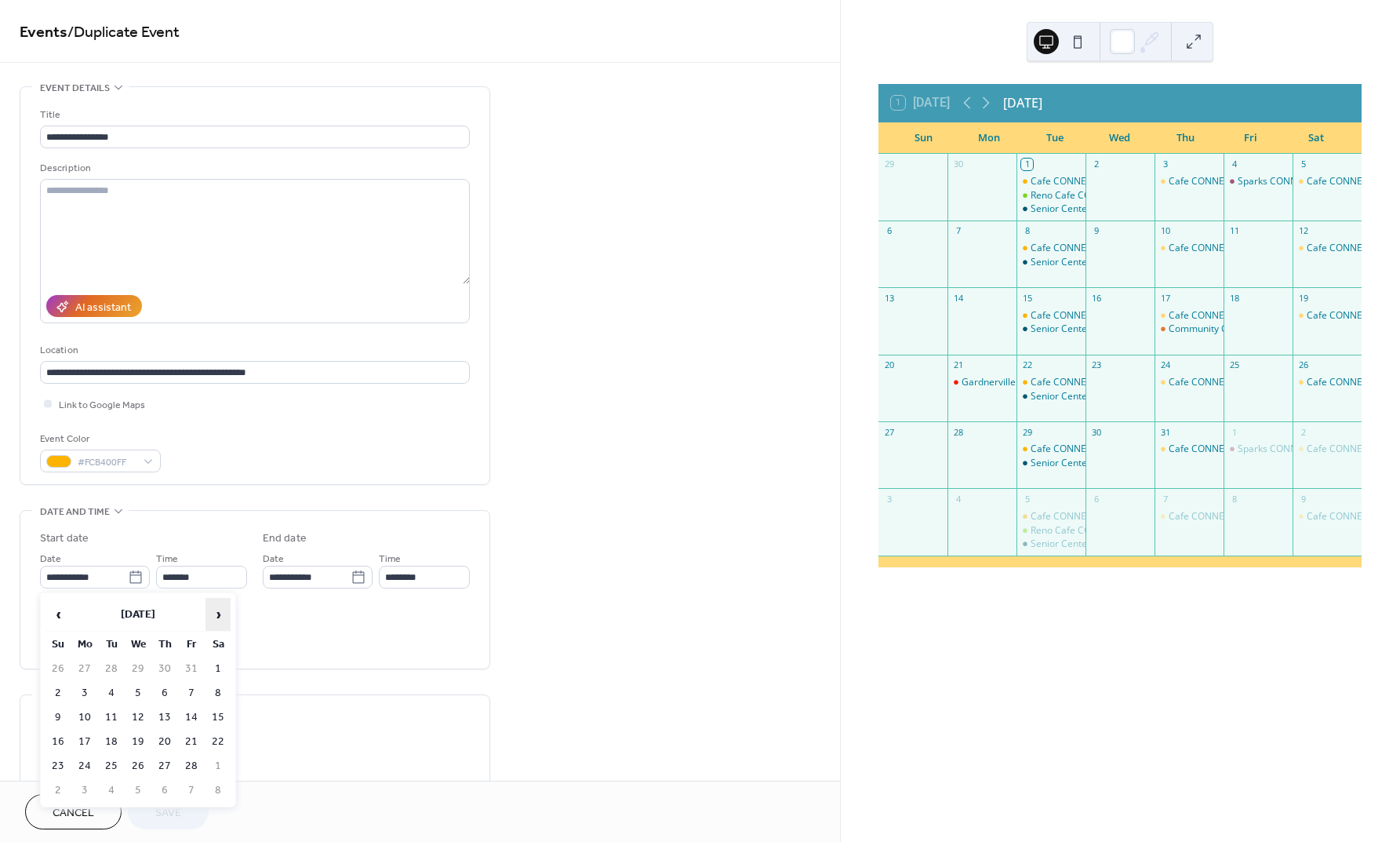 click on "›" at bounding box center (218, 614) 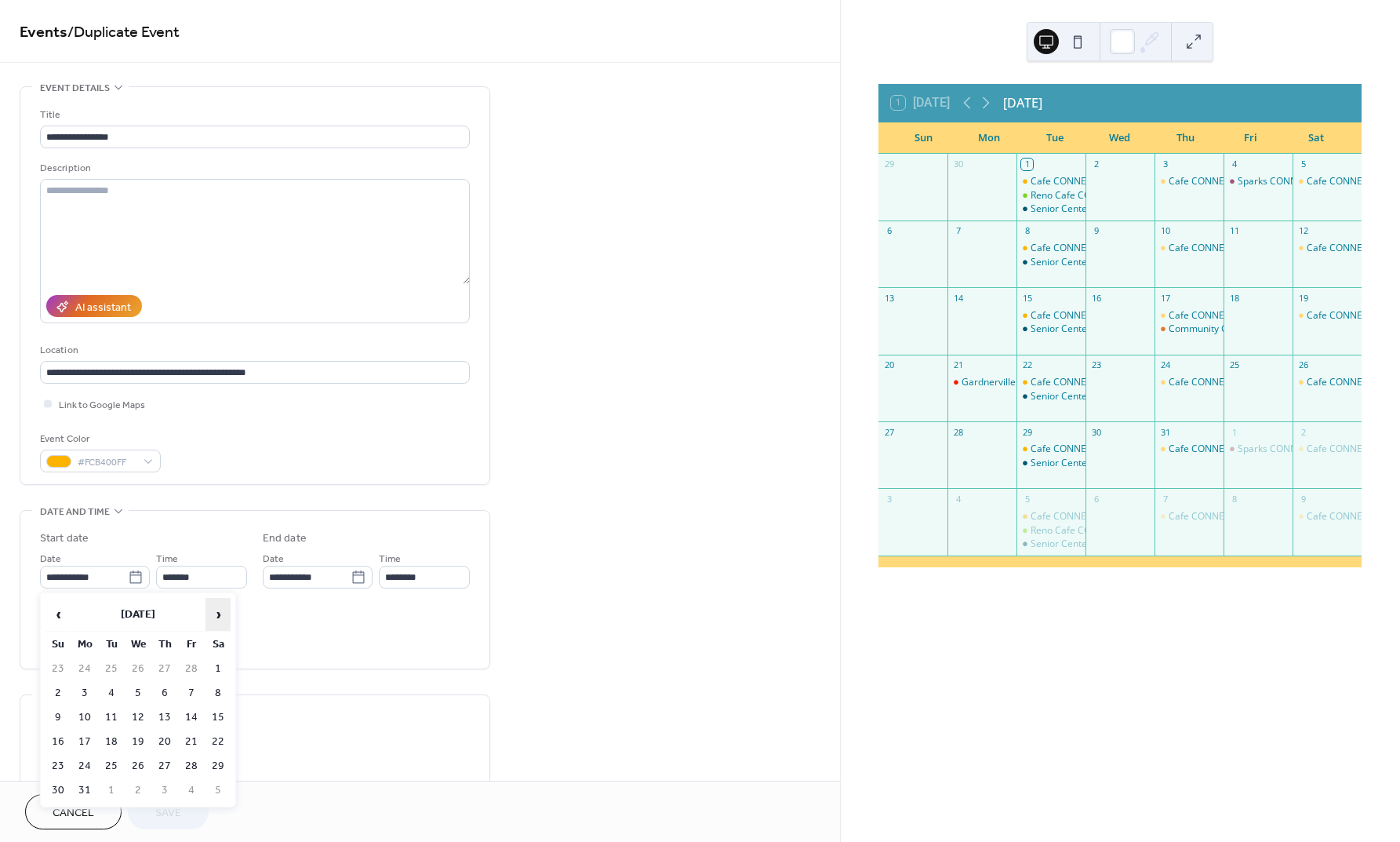 click on "›" at bounding box center (218, 614) 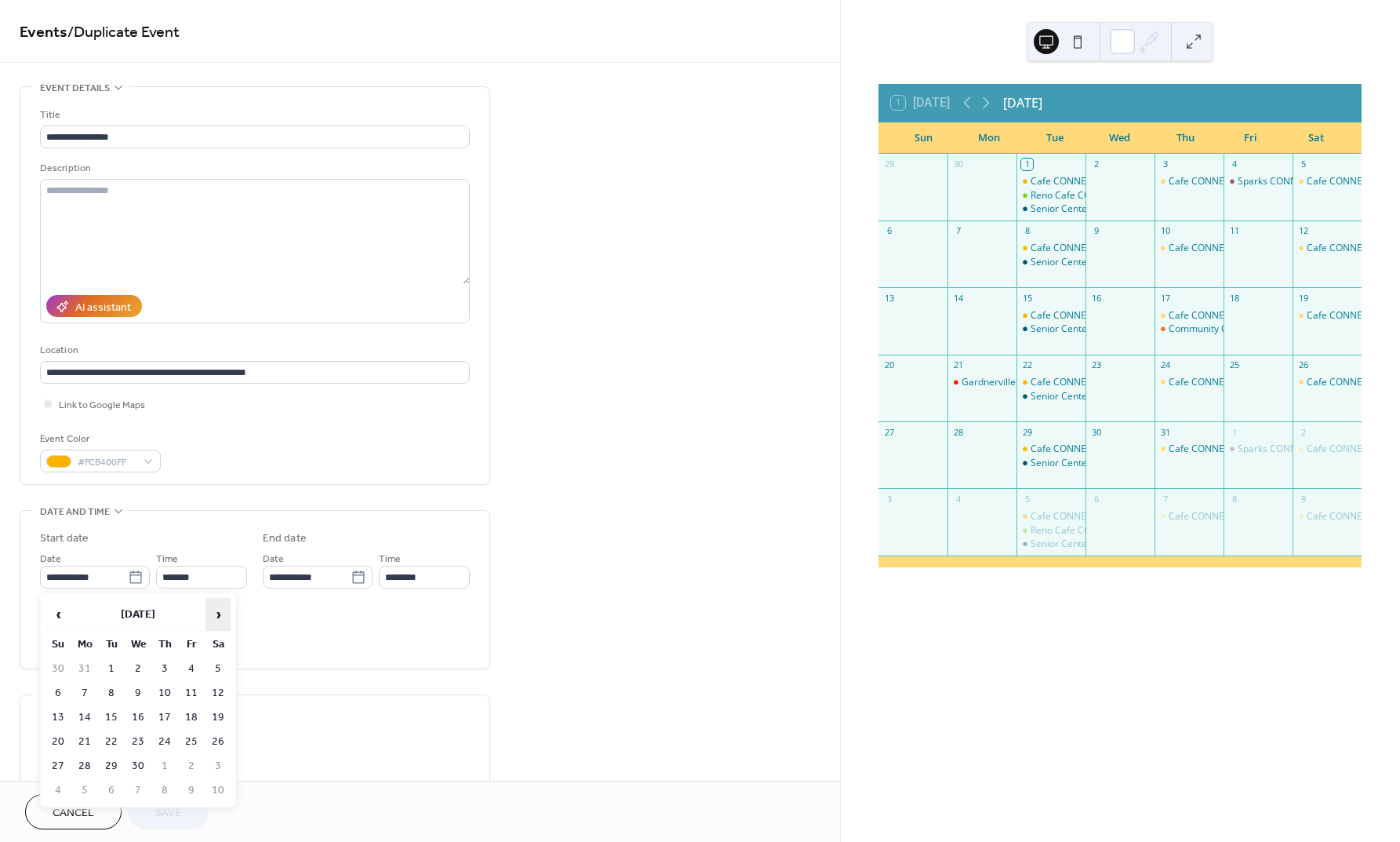 click on "›" at bounding box center (218, 614) 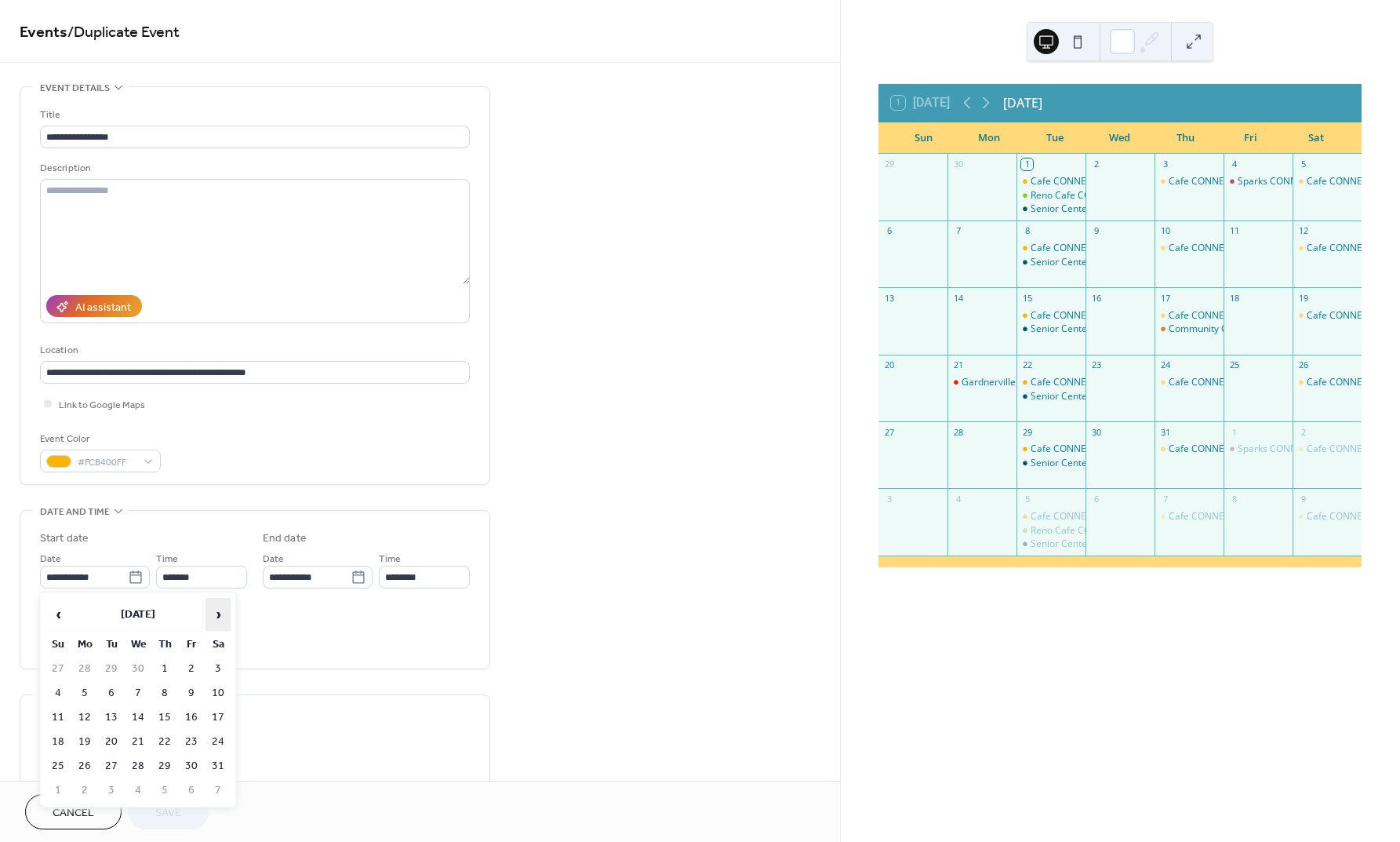 click on "›" at bounding box center [218, 614] 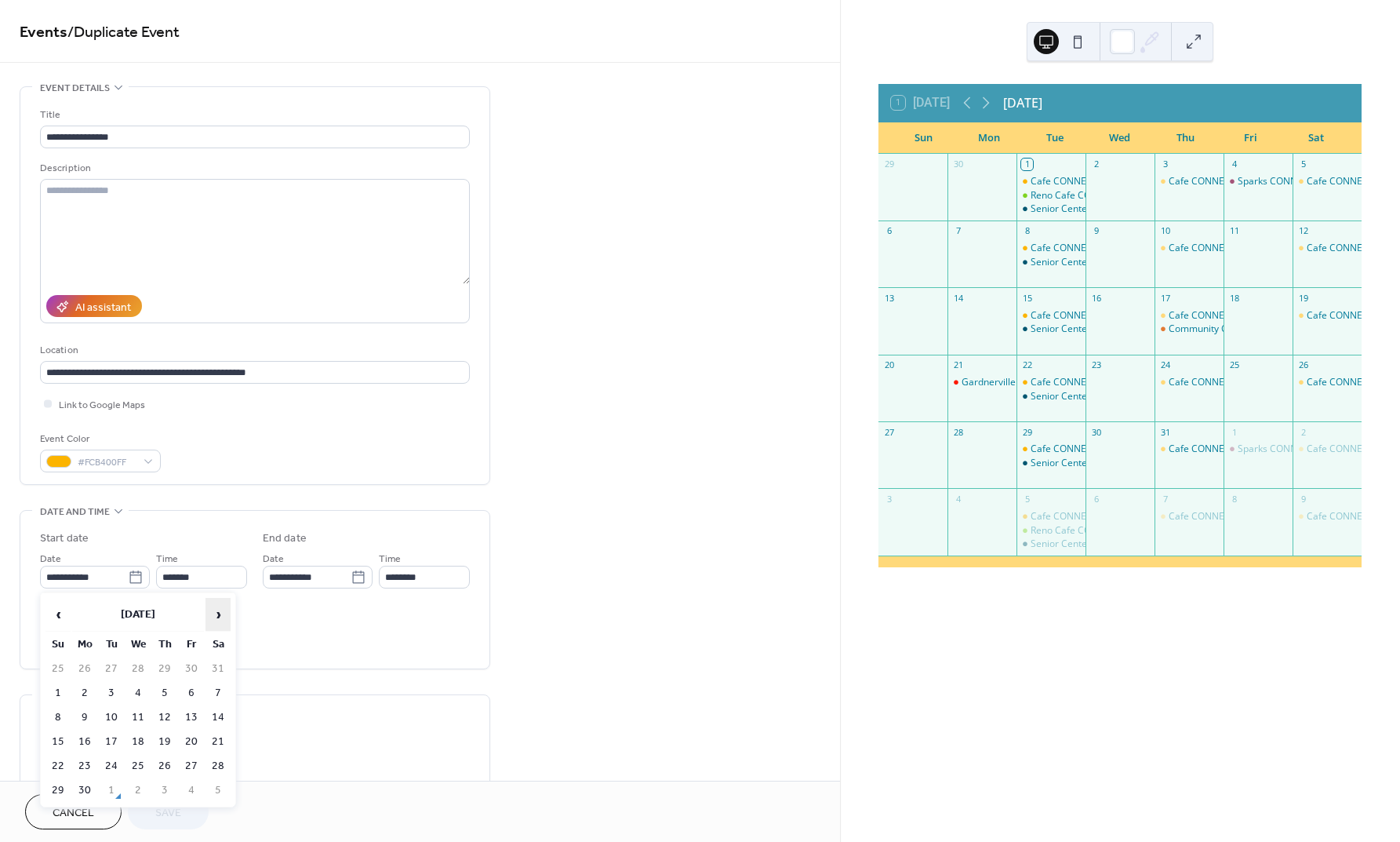 click on "›" at bounding box center [218, 614] 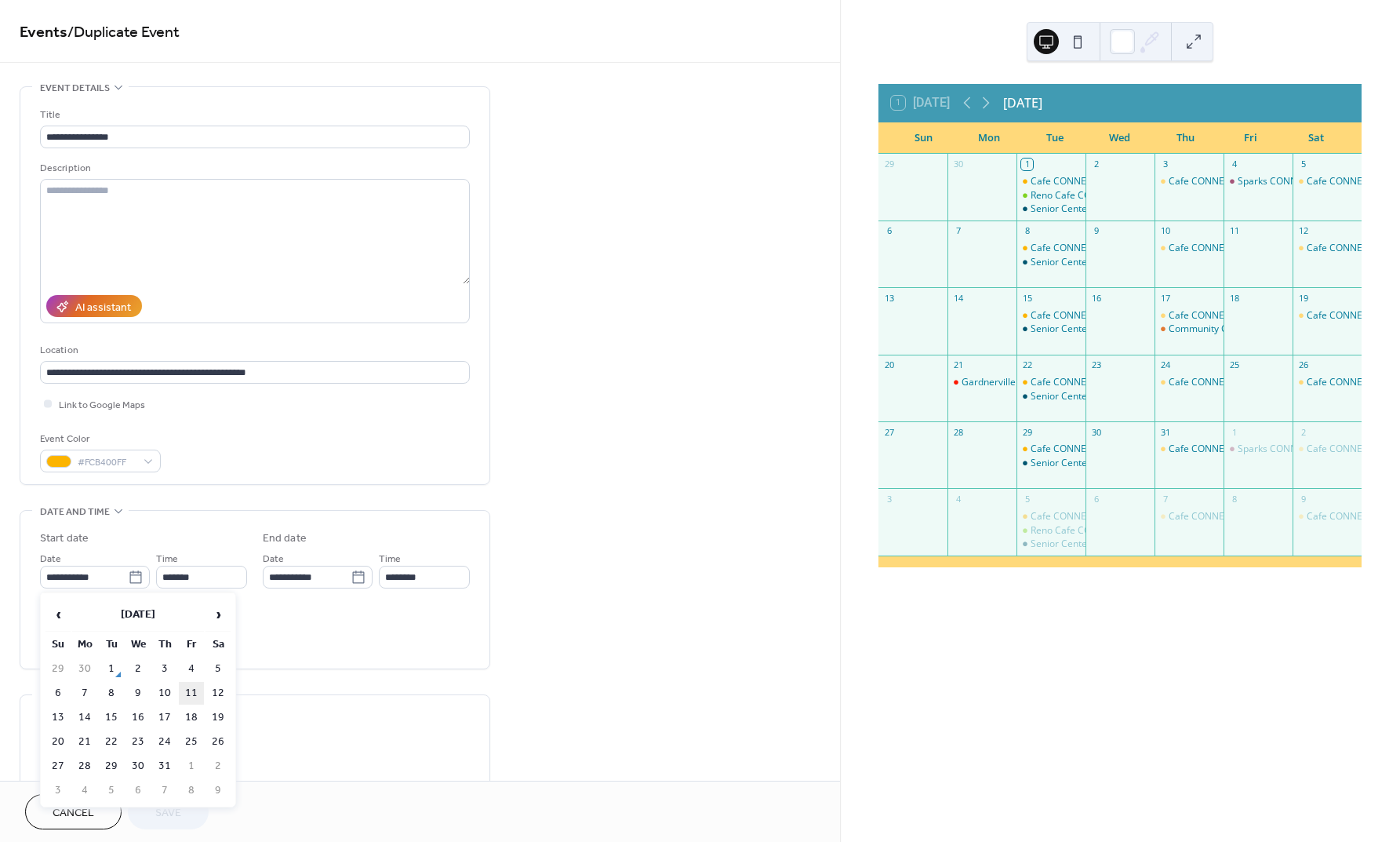 click on "11" at bounding box center (191, 693) 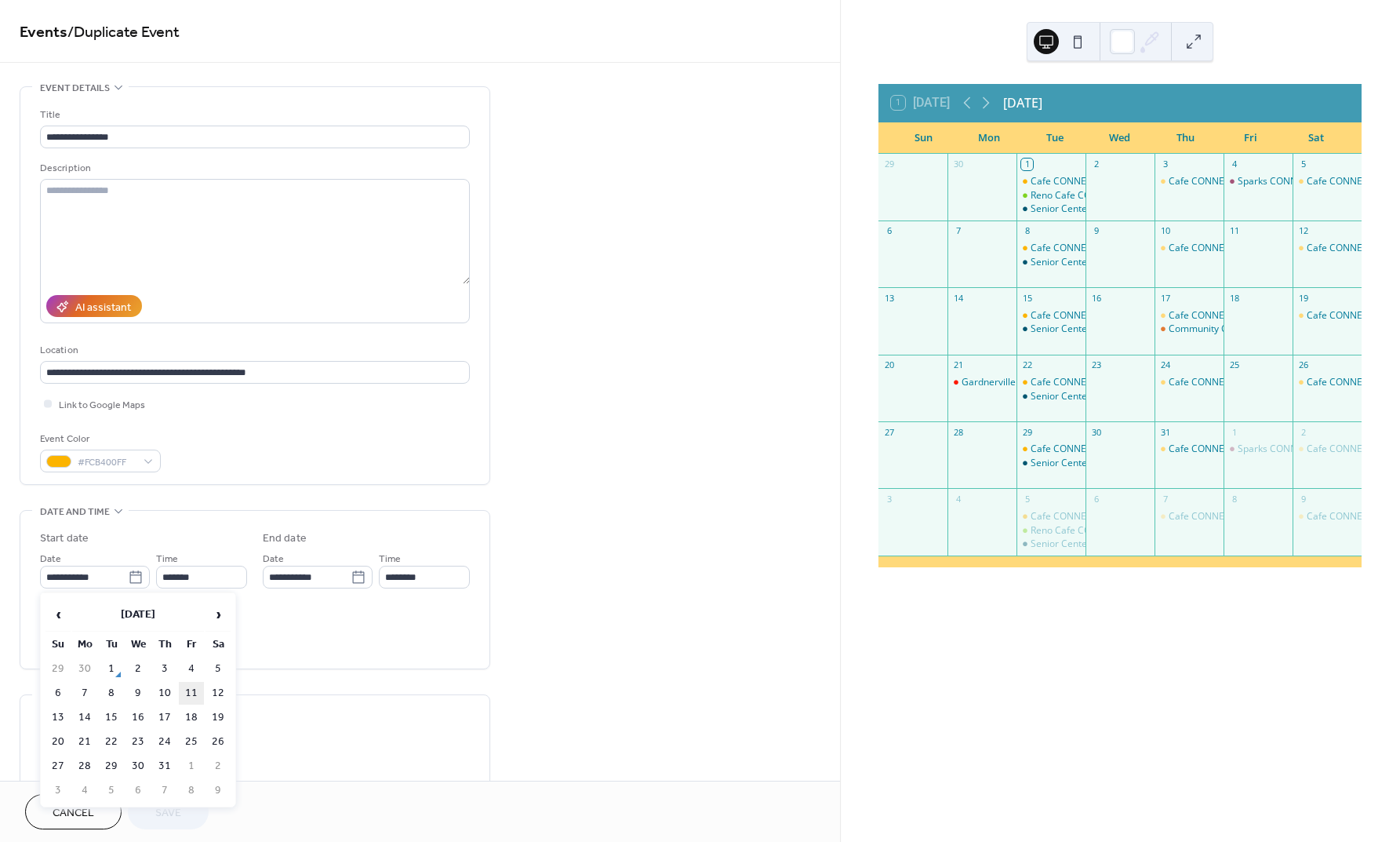type on "**********" 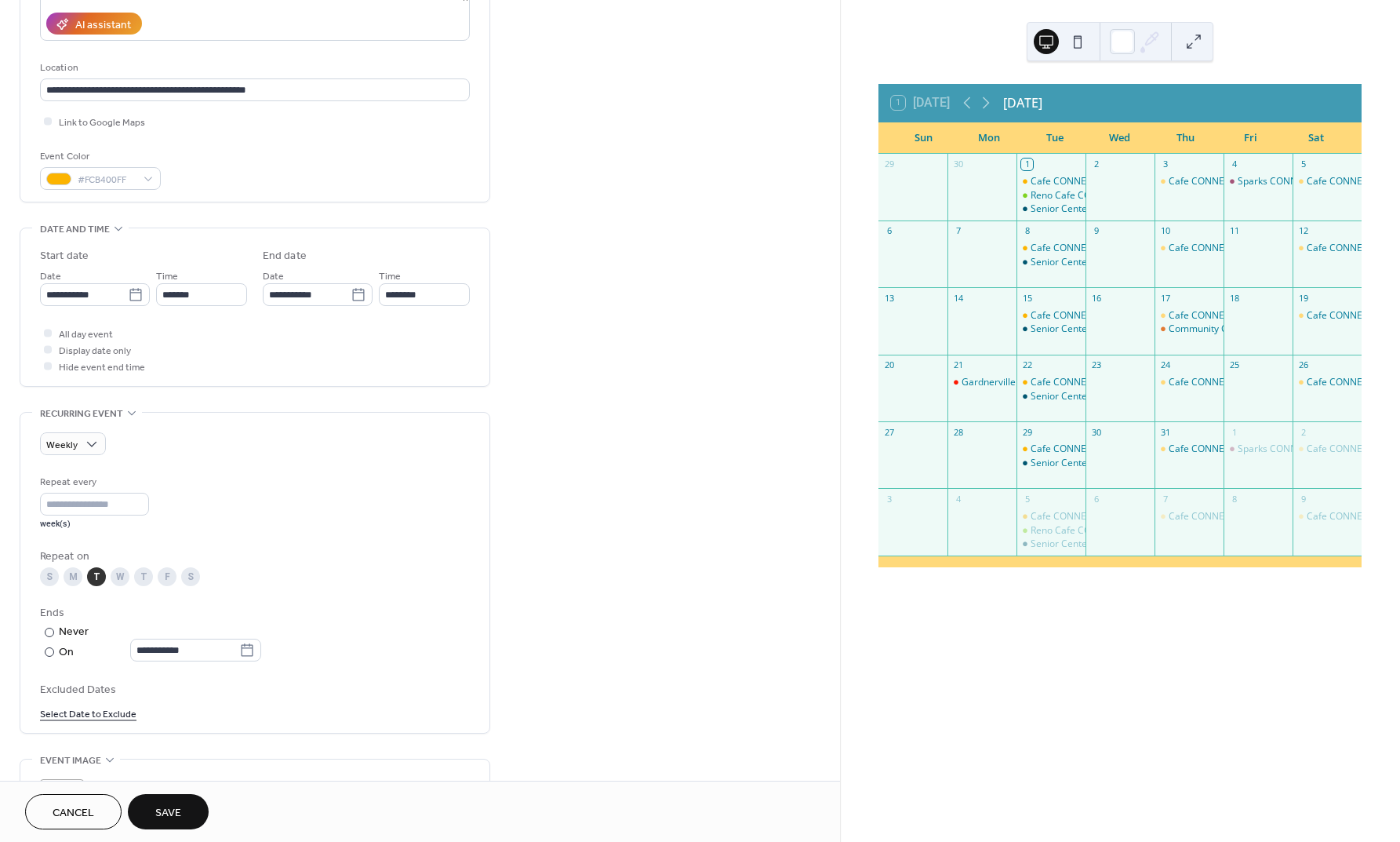 scroll, scrollTop: 280, scrollLeft: 0, axis: vertical 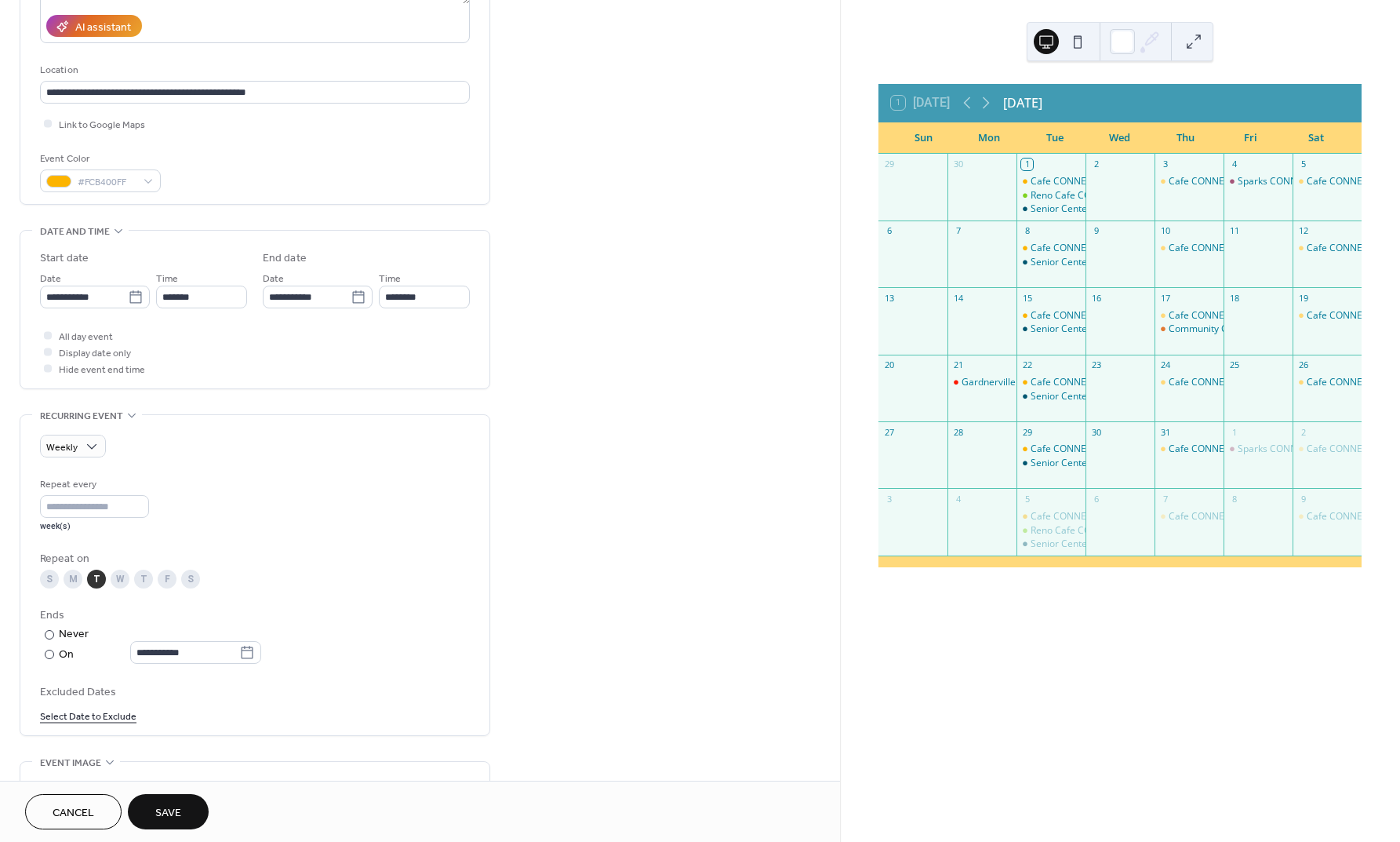 click on "F" at bounding box center [167, 579] 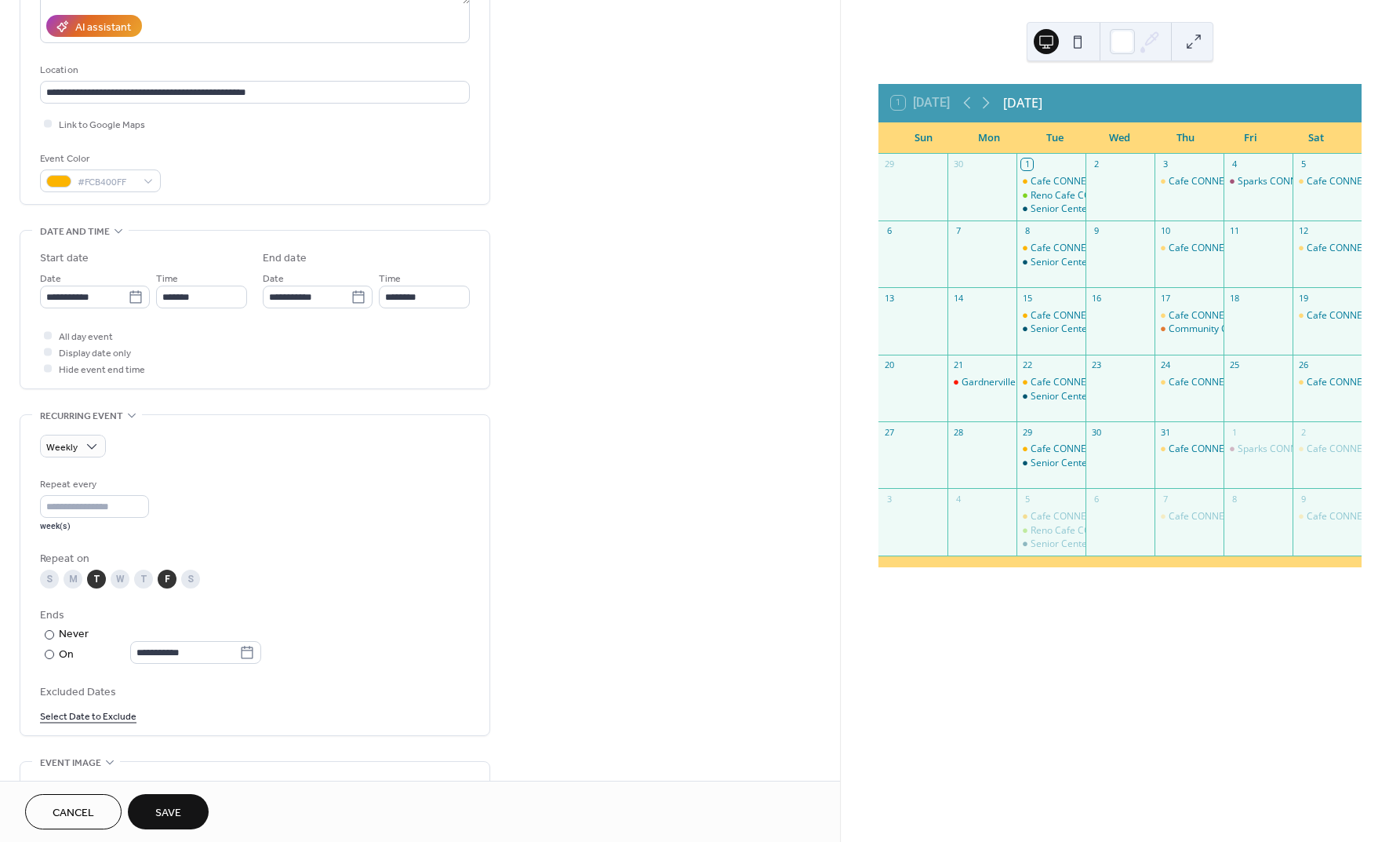 click on "T" at bounding box center [96, 579] 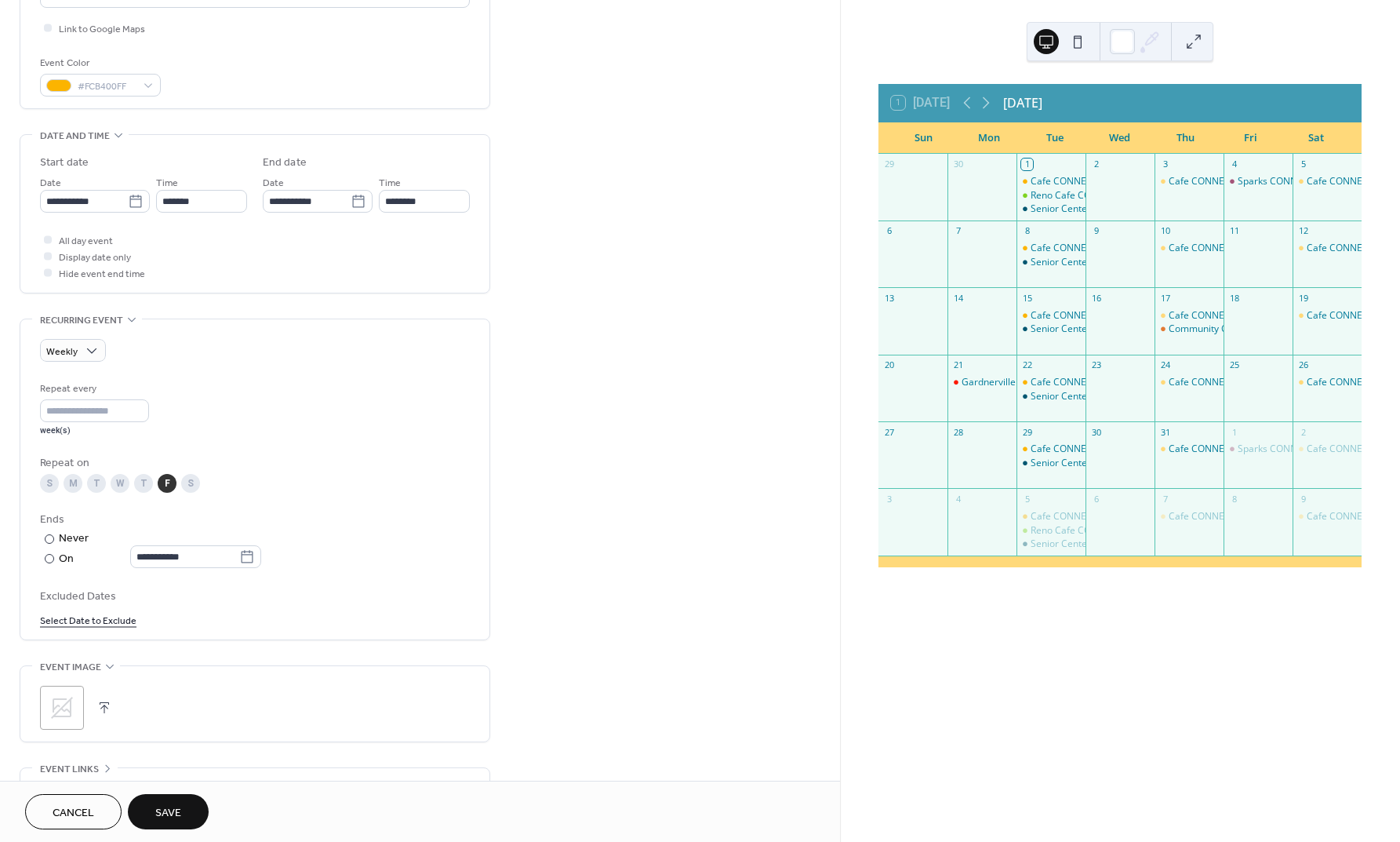 scroll, scrollTop: 380, scrollLeft: 0, axis: vertical 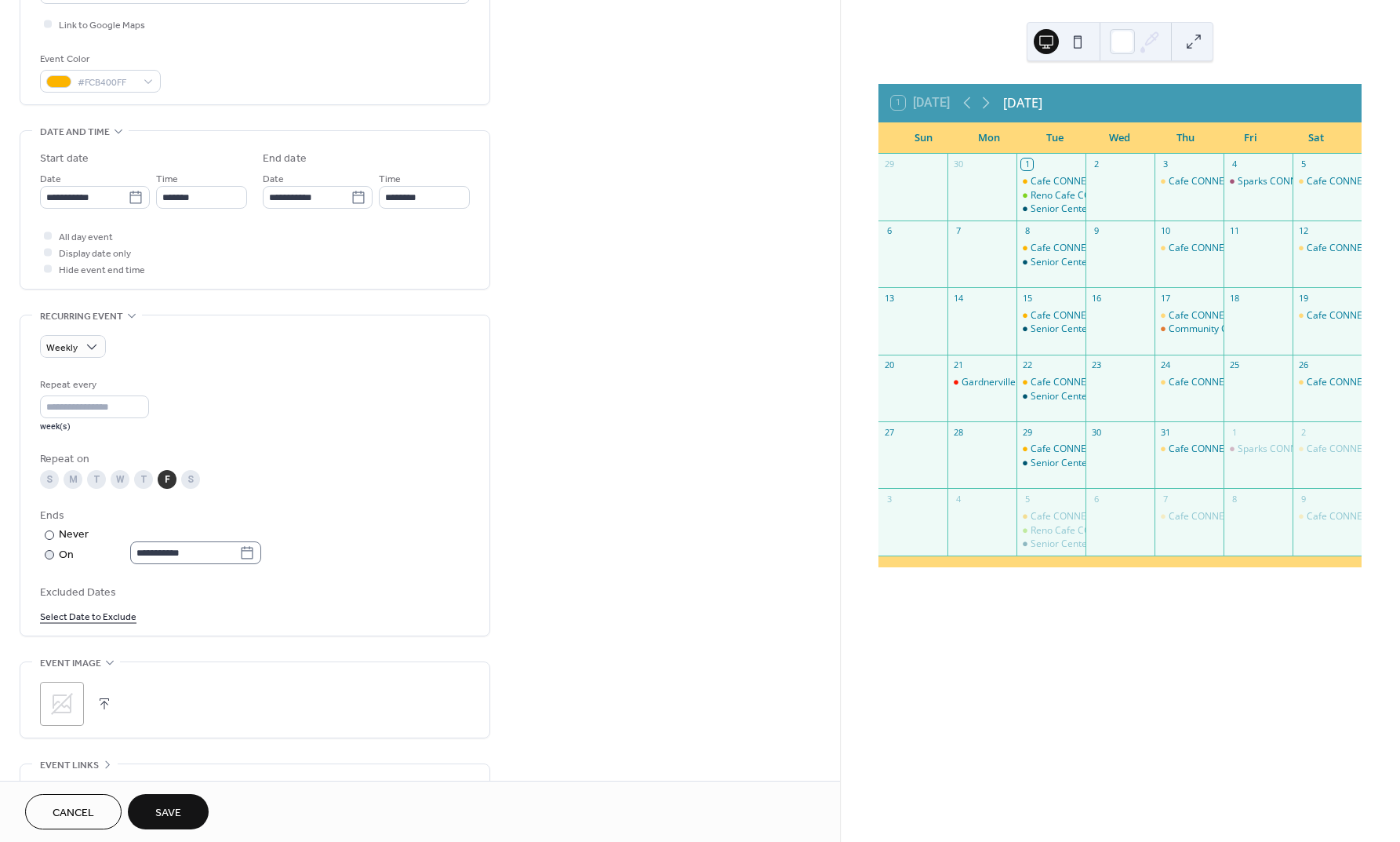 click 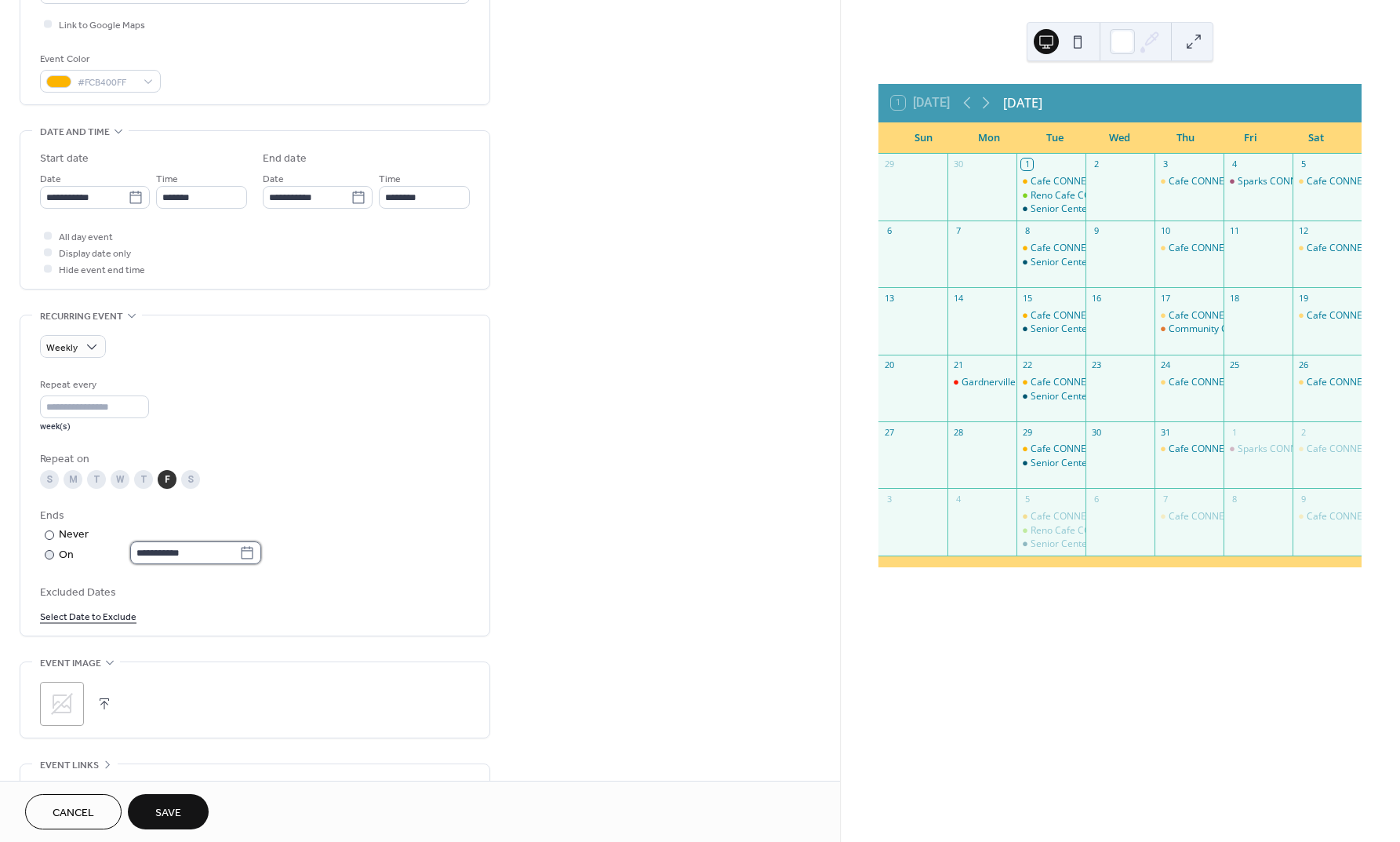 click on "**********" at bounding box center [184, 552] 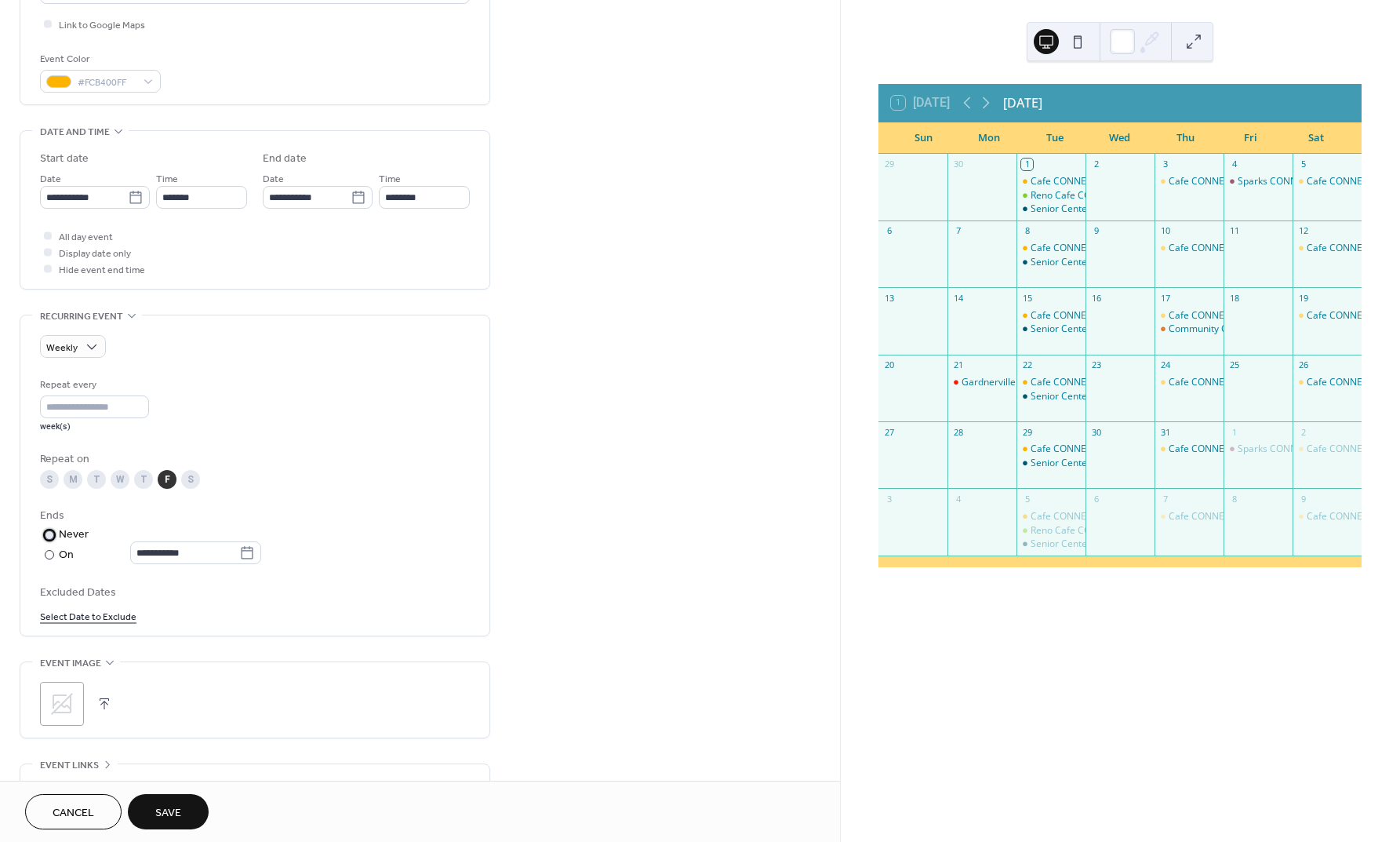 click at bounding box center [49, 535] 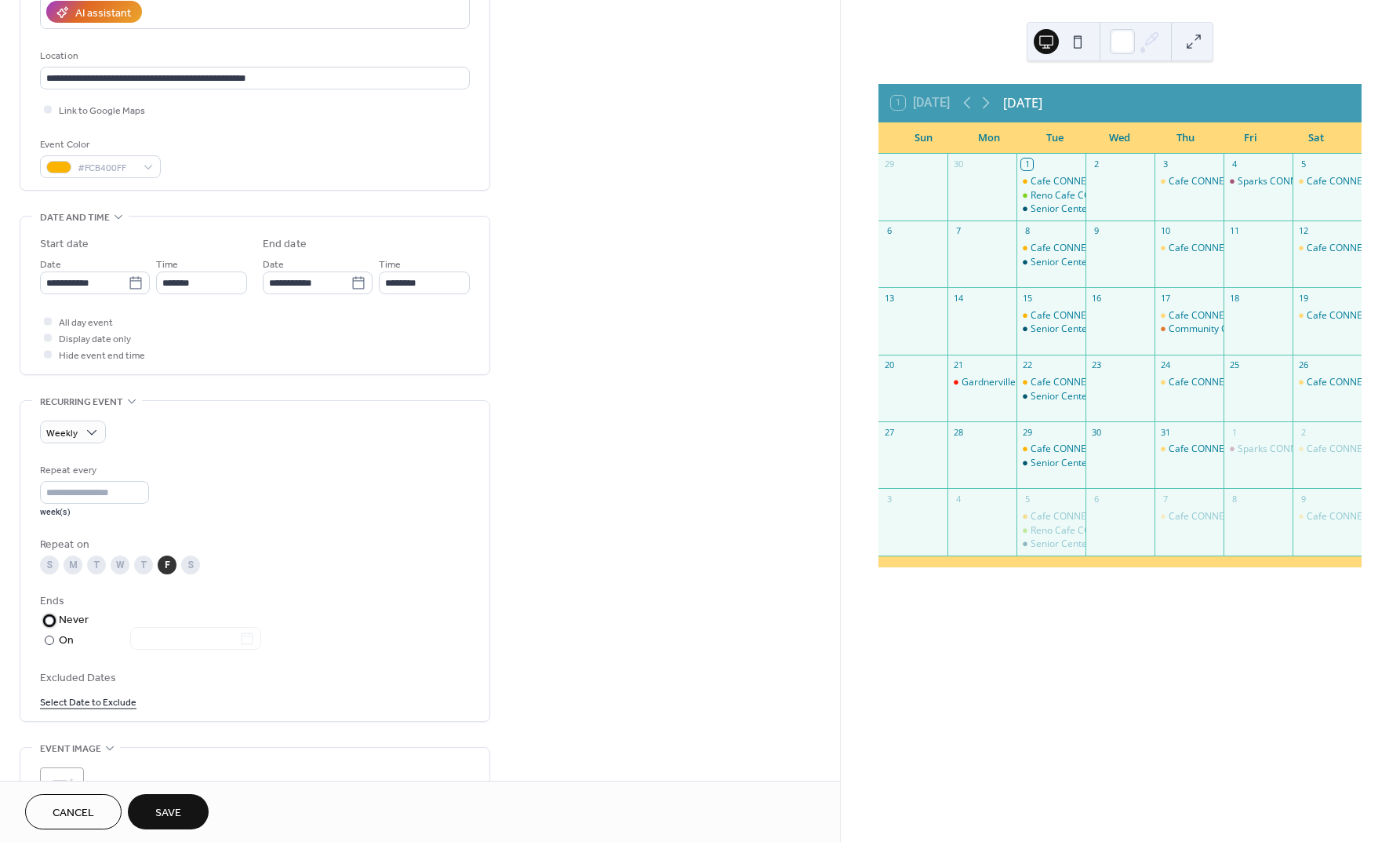 scroll, scrollTop: 284, scrollLeft: 0, axis: vertical 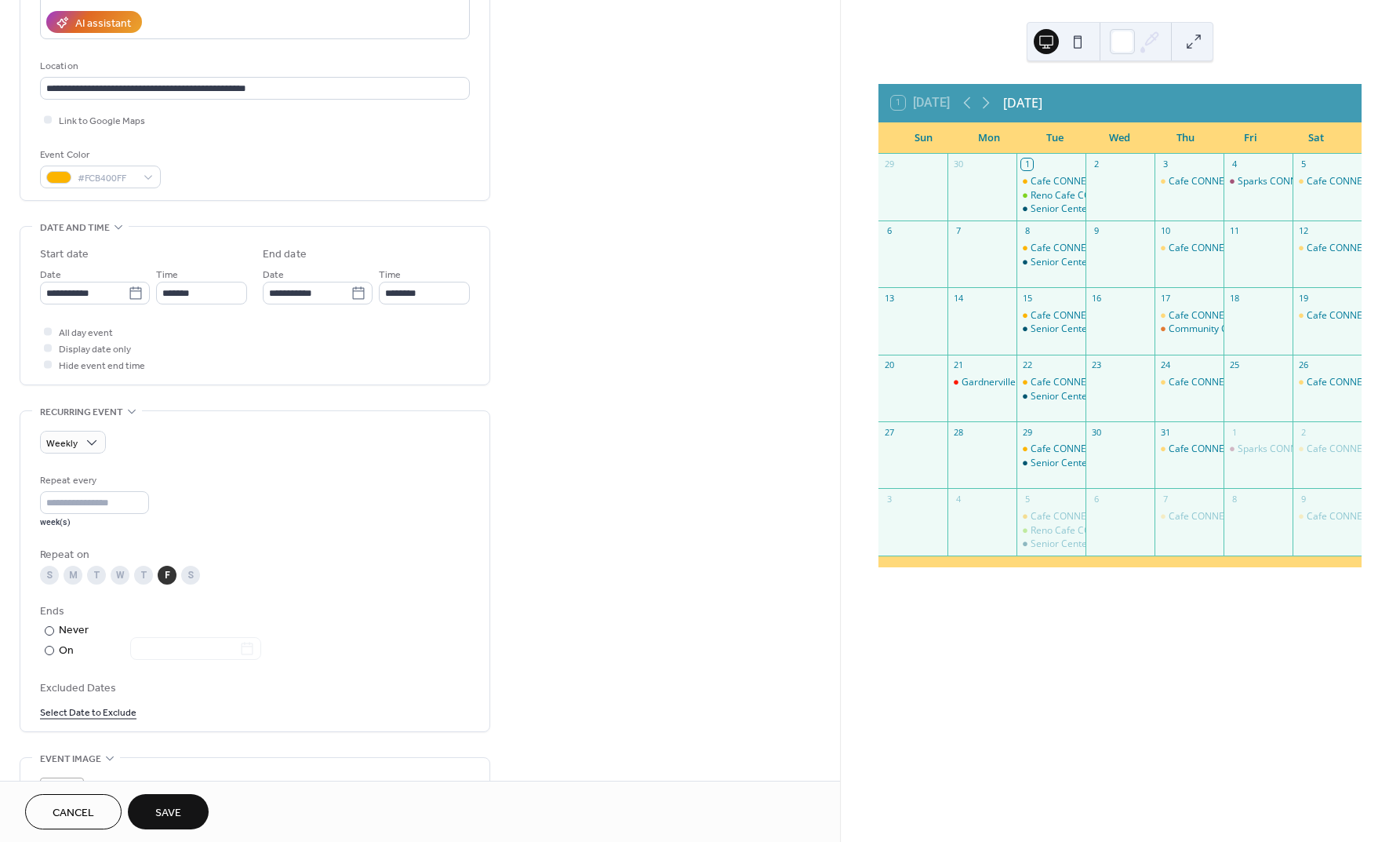 click on "Save" at bounding box center [168, 813] 